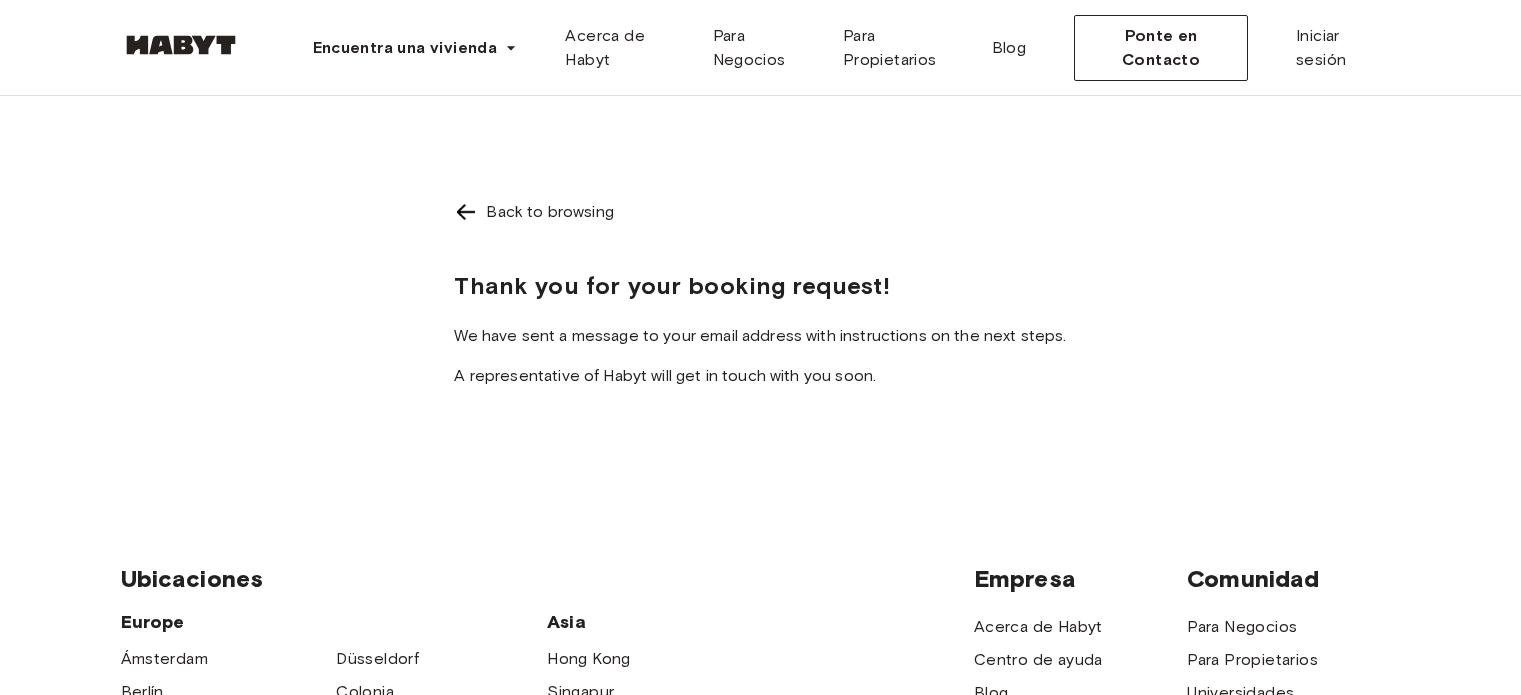 scroll, scrollTop: 0, scrollLeft: 0, axis: both 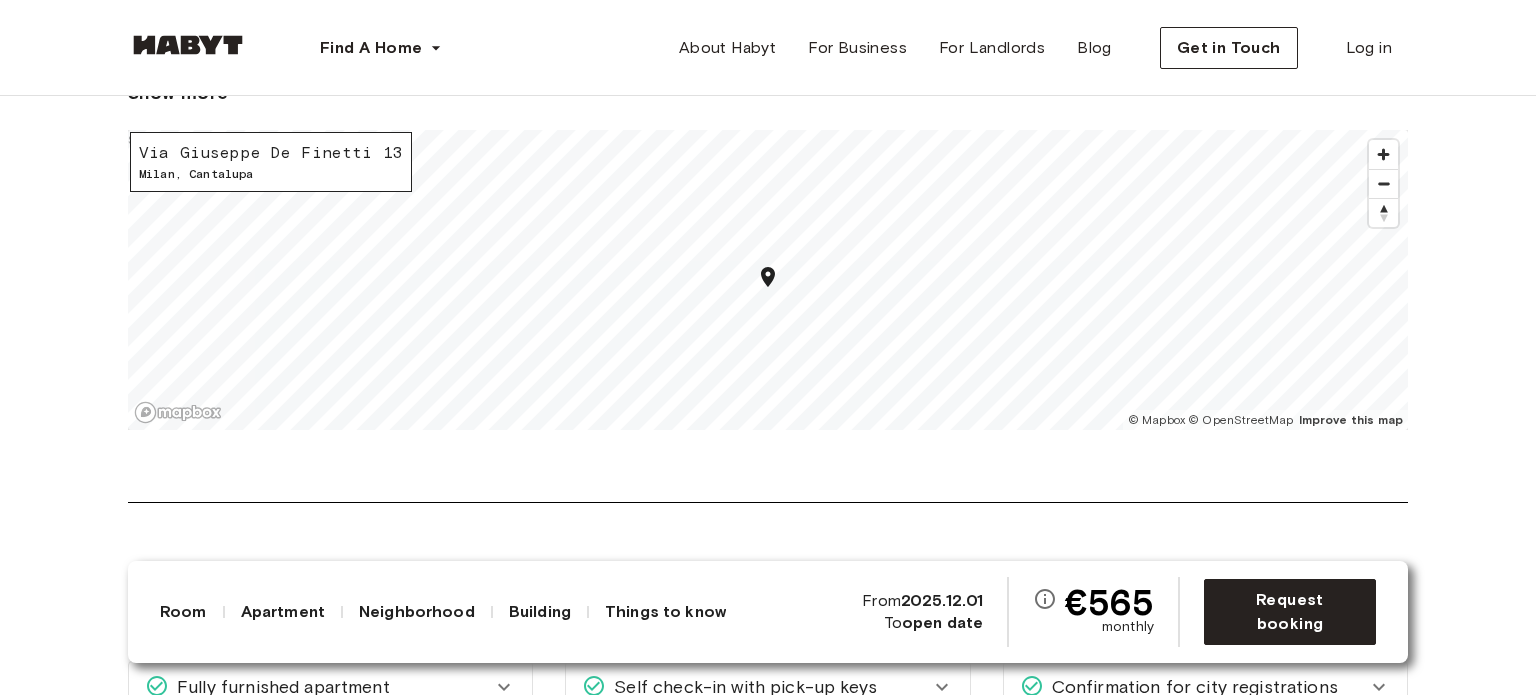 click on "Via Giuseppe De Finetti 13" at bounding box center [271, 153] 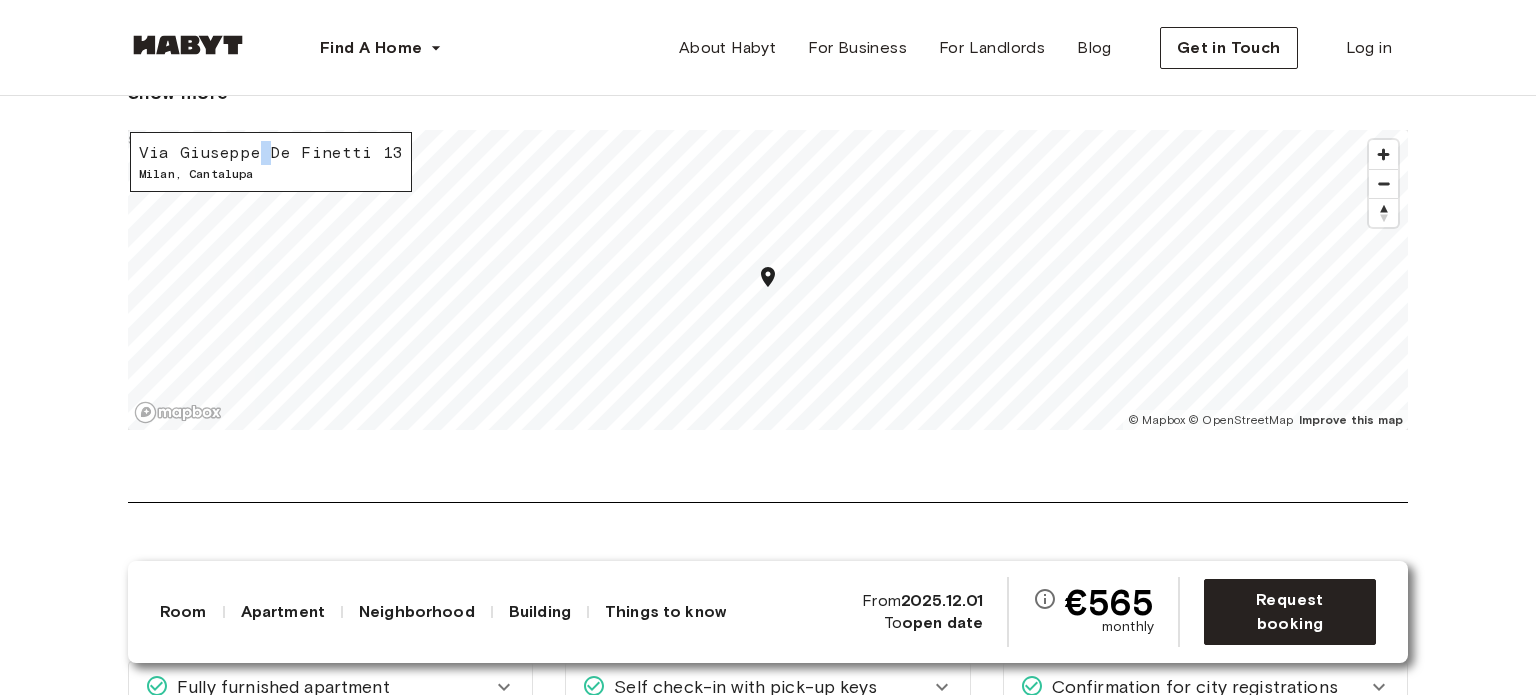 click on "Via Giuseppe De Finetti 13" at bounding box center [271, 153] 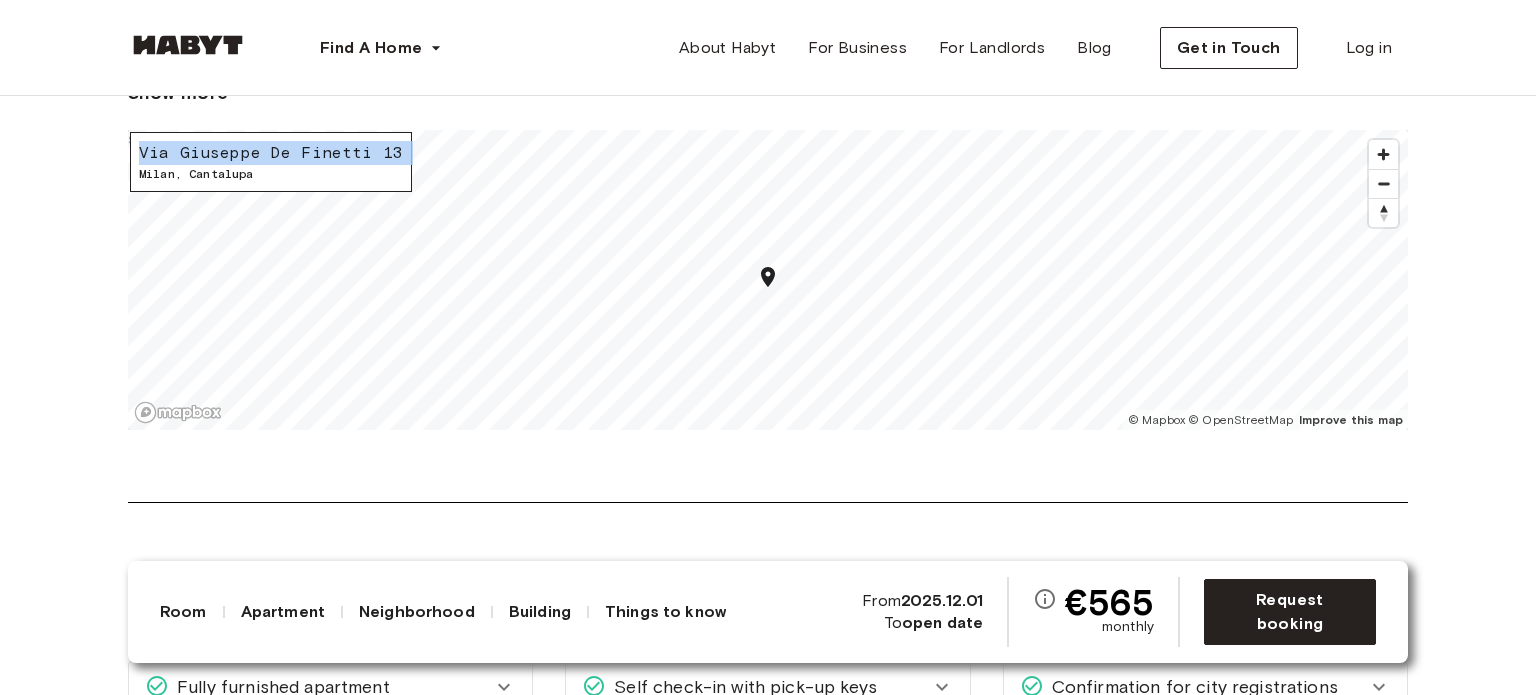click on "Via Giuseppe De Finetti 13" at bounding box center (271, 153) 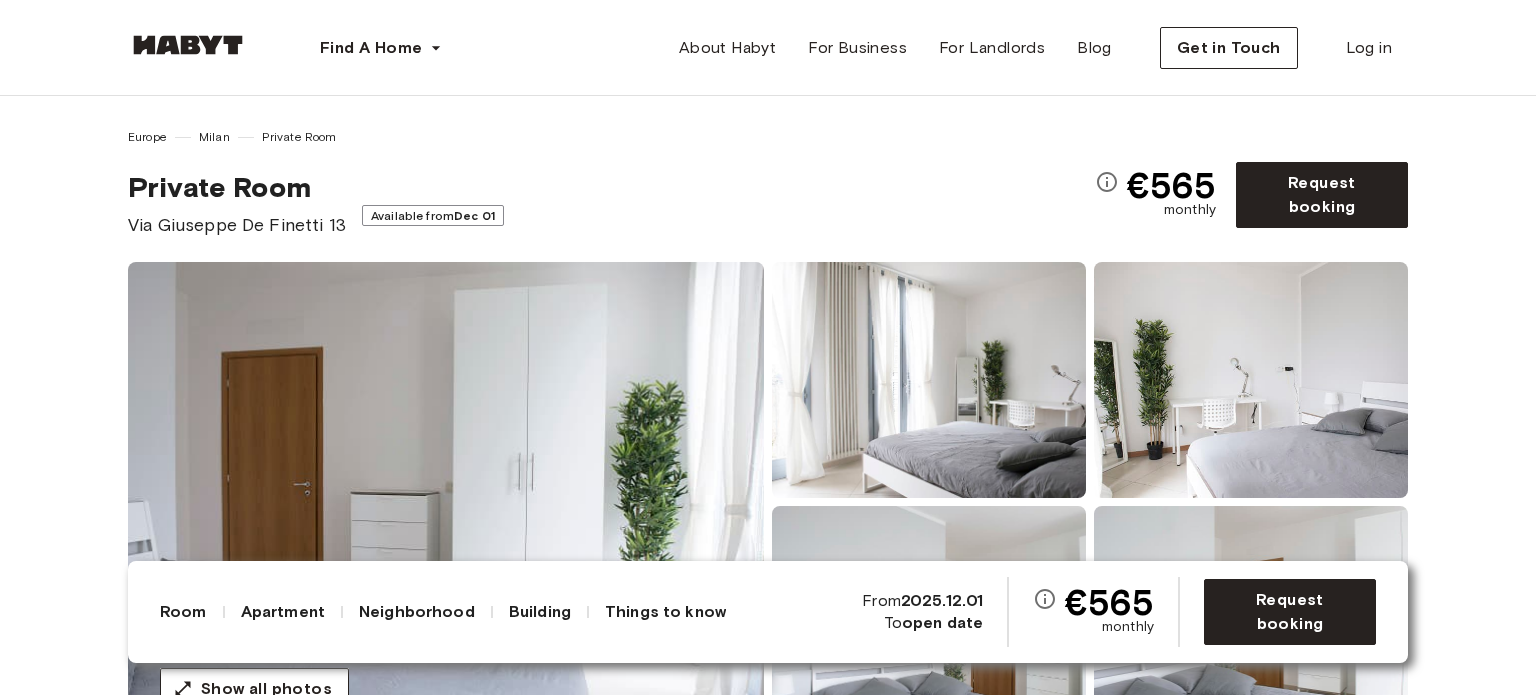 scroll, scrollTop: 295, scrollLeft: 0, axis: vertical 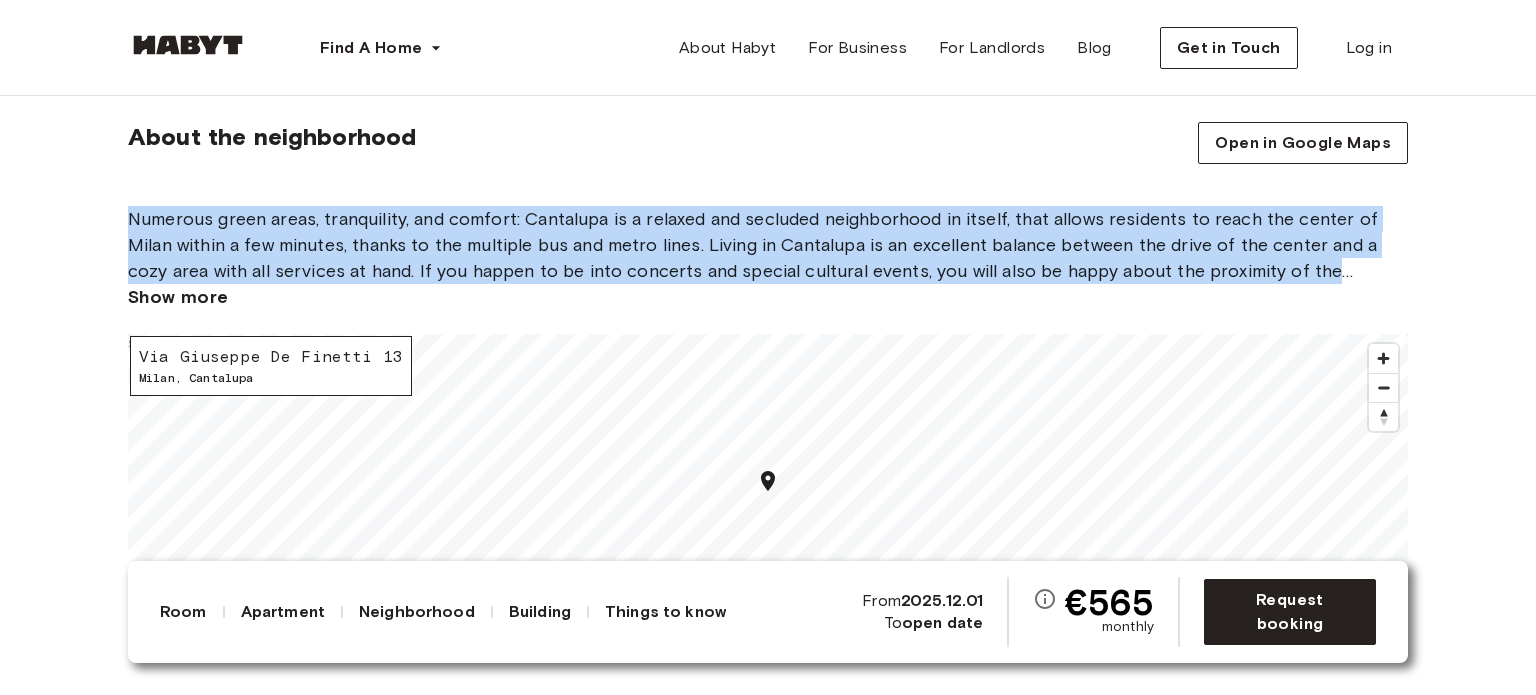drag, startPoint x: 762, startPoint y: 308, endPoint x: 768, endPoint y: 120, distance: 188.09572 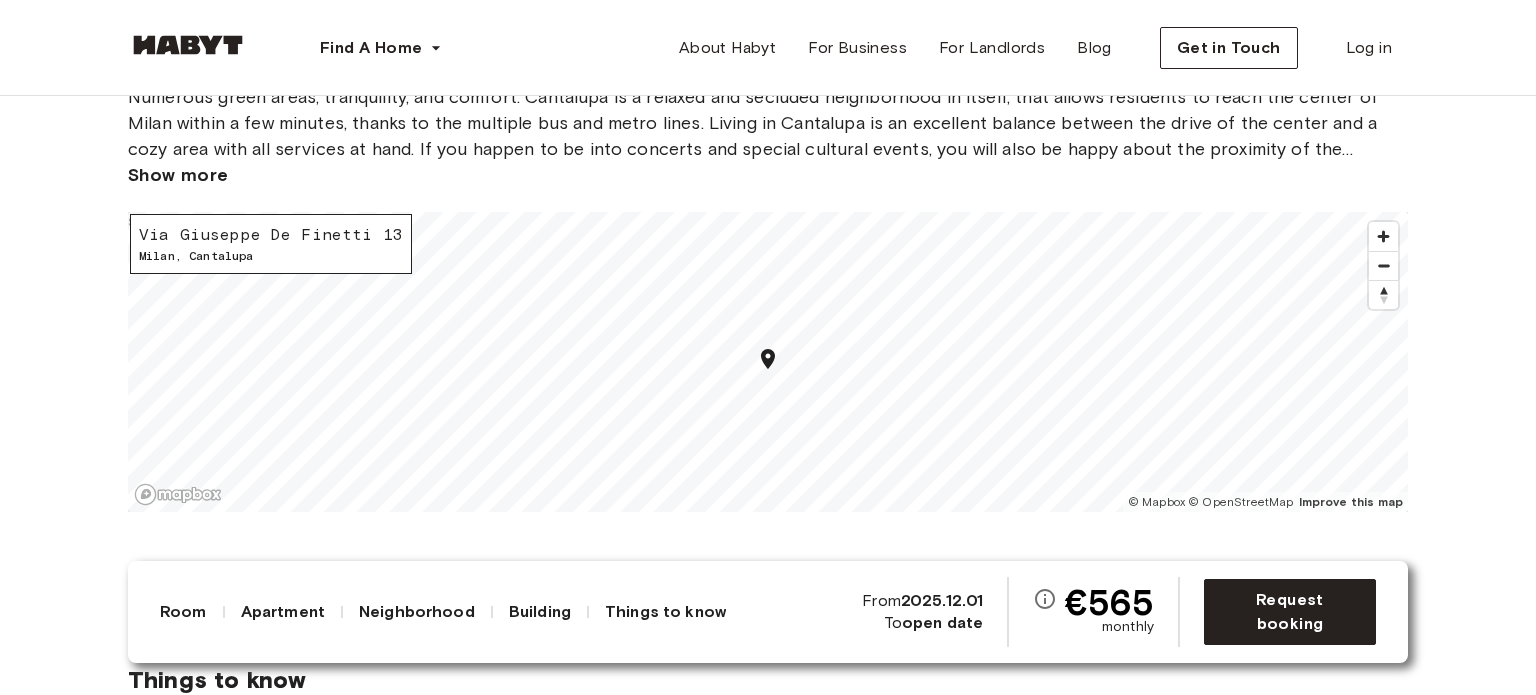 scroll, scrollTop: 2707, scrollLeft: 0, axis: vertical 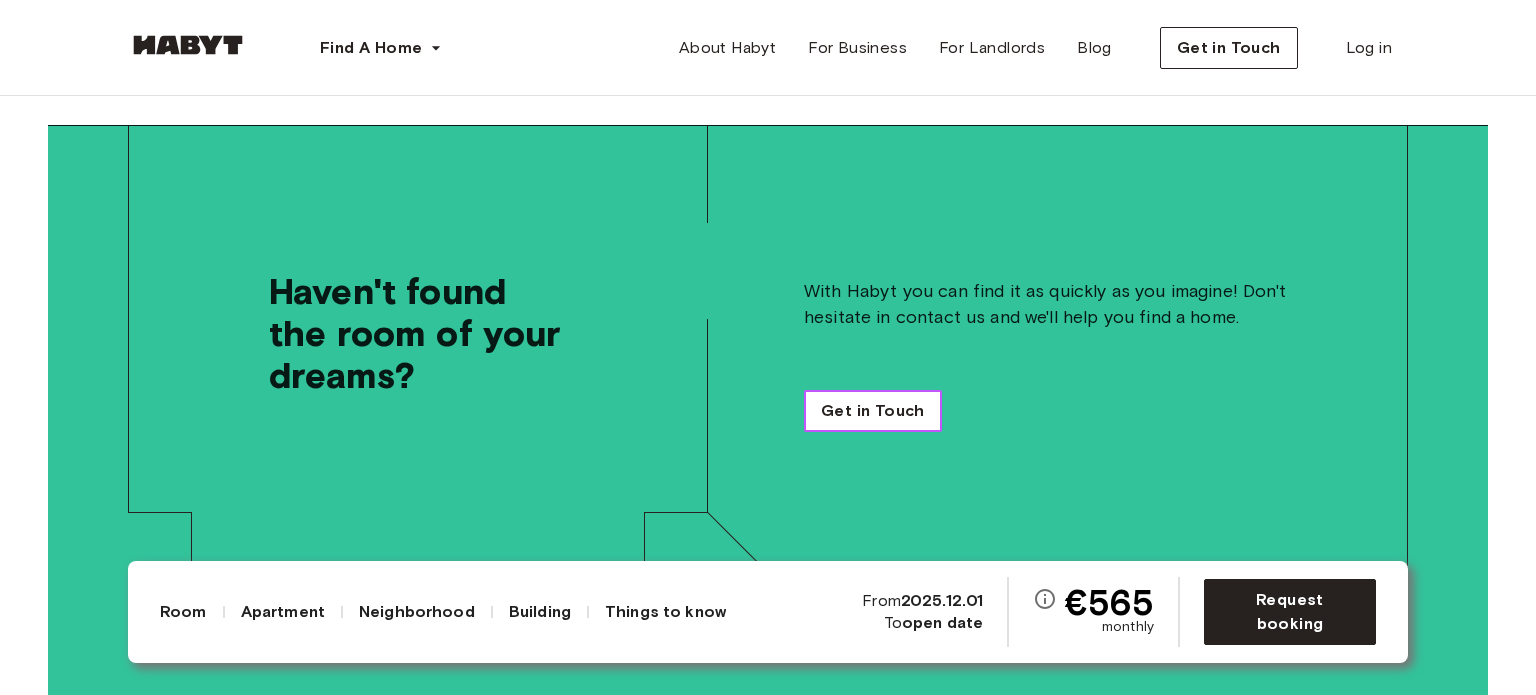 click on "Get in Touch" at bounding box center [873, 411] 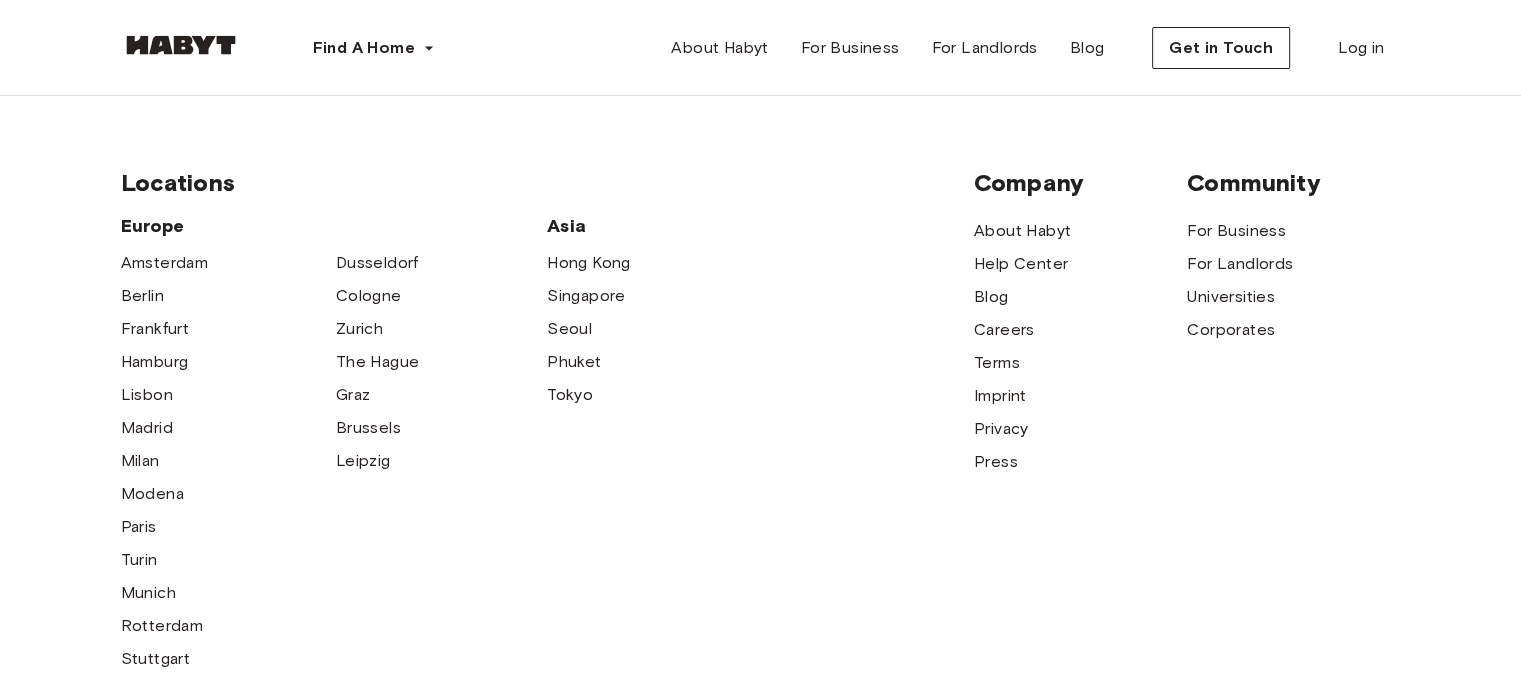 scroll, scrollTop: 769, scrollLeft: 0, axis: vertical 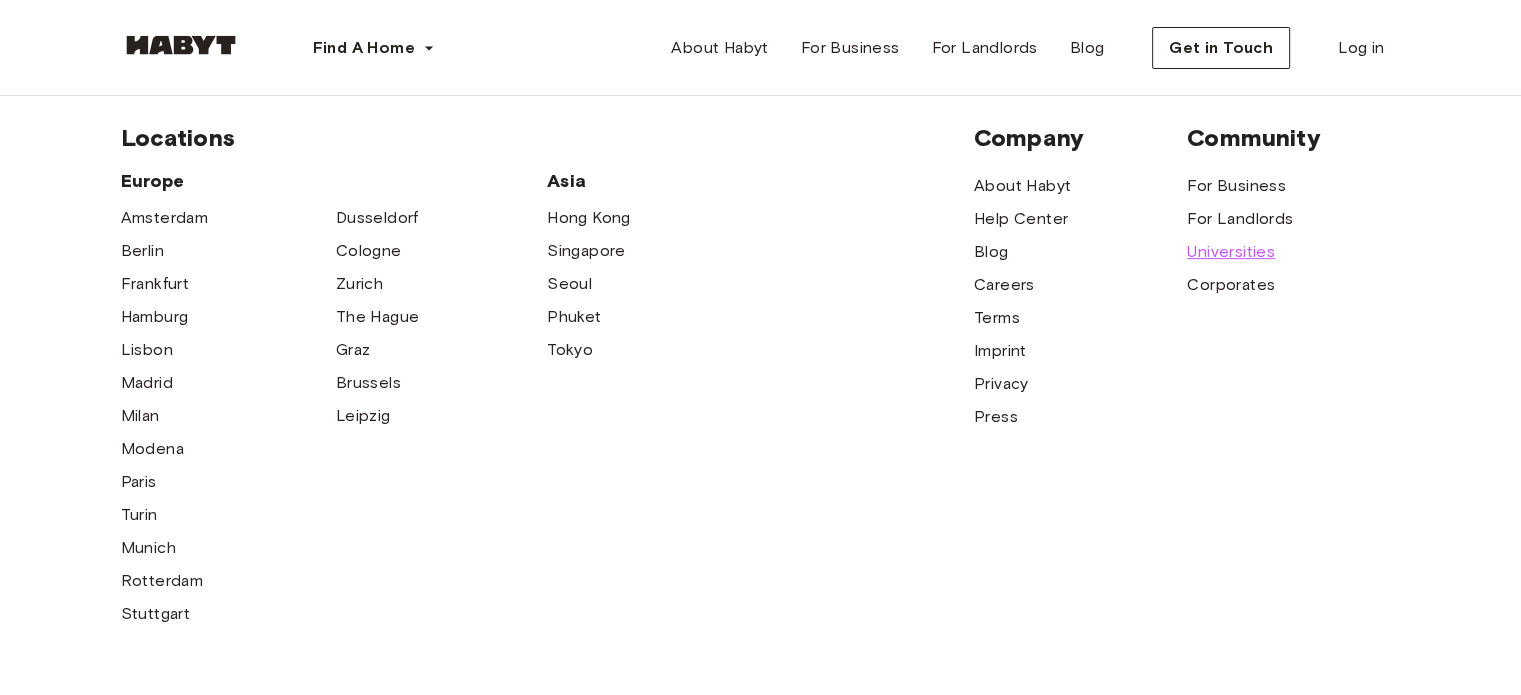 click on "Universities" at bounding box center [1231, 252] 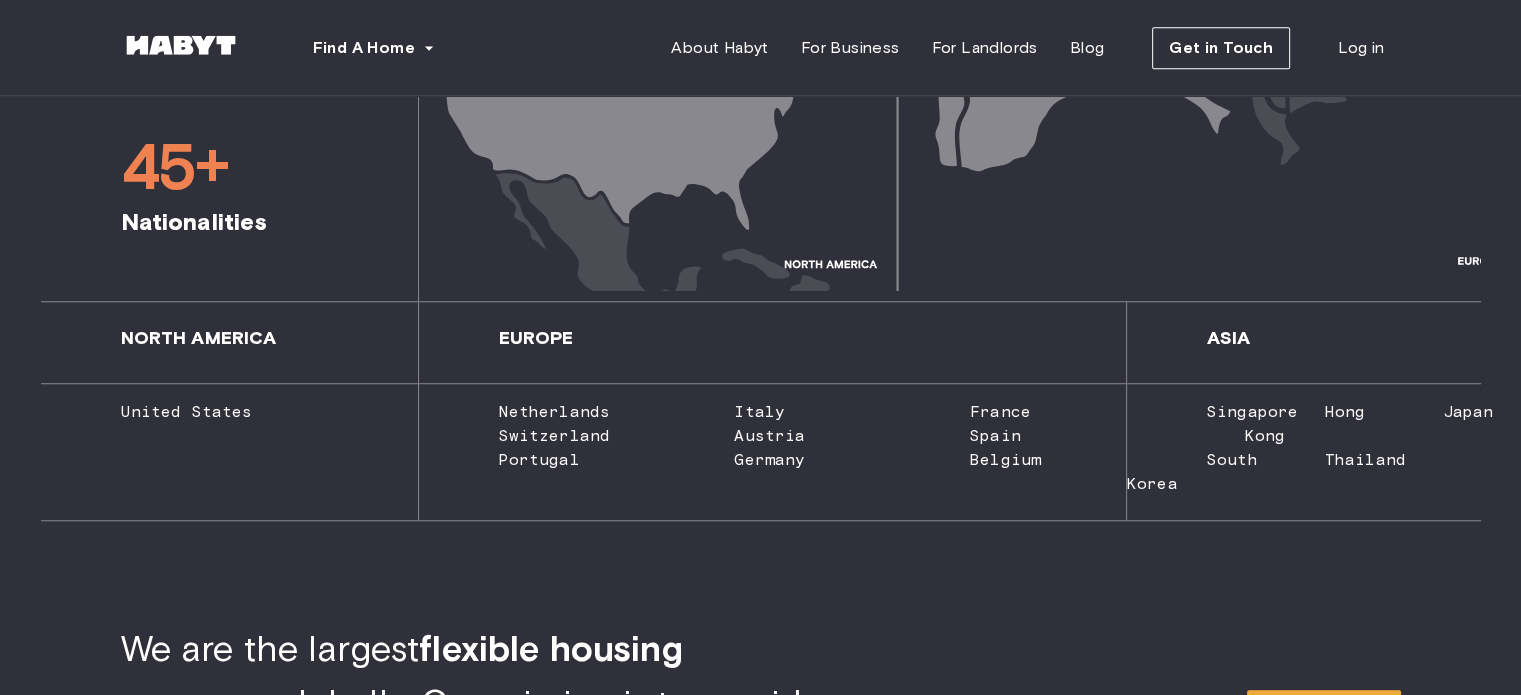 scroll, scrollTop: 1500, scrollLeft: 0, axis: vertical 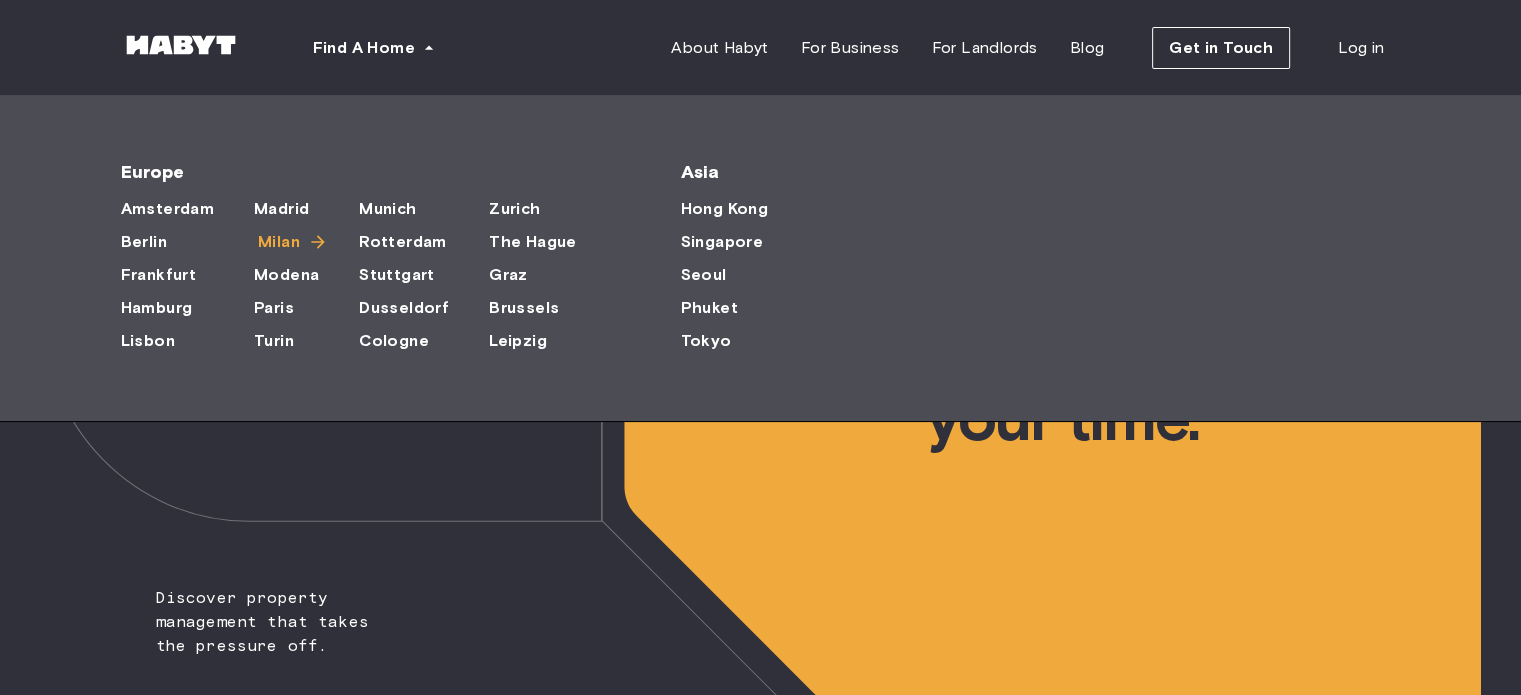 click on "Milan" at bounding box center (279, 242) 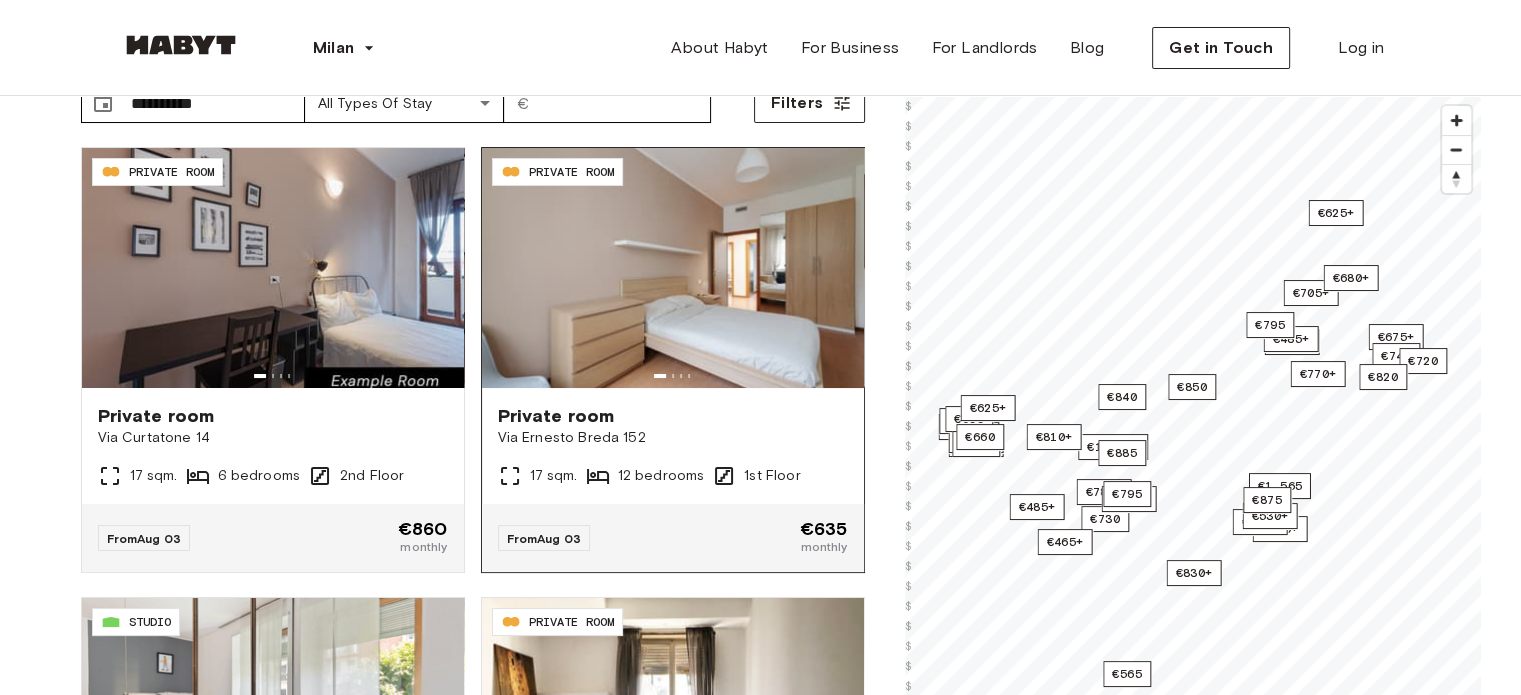 scroll, scrollTop: 130, scrollLeft: 0, axis: vertical 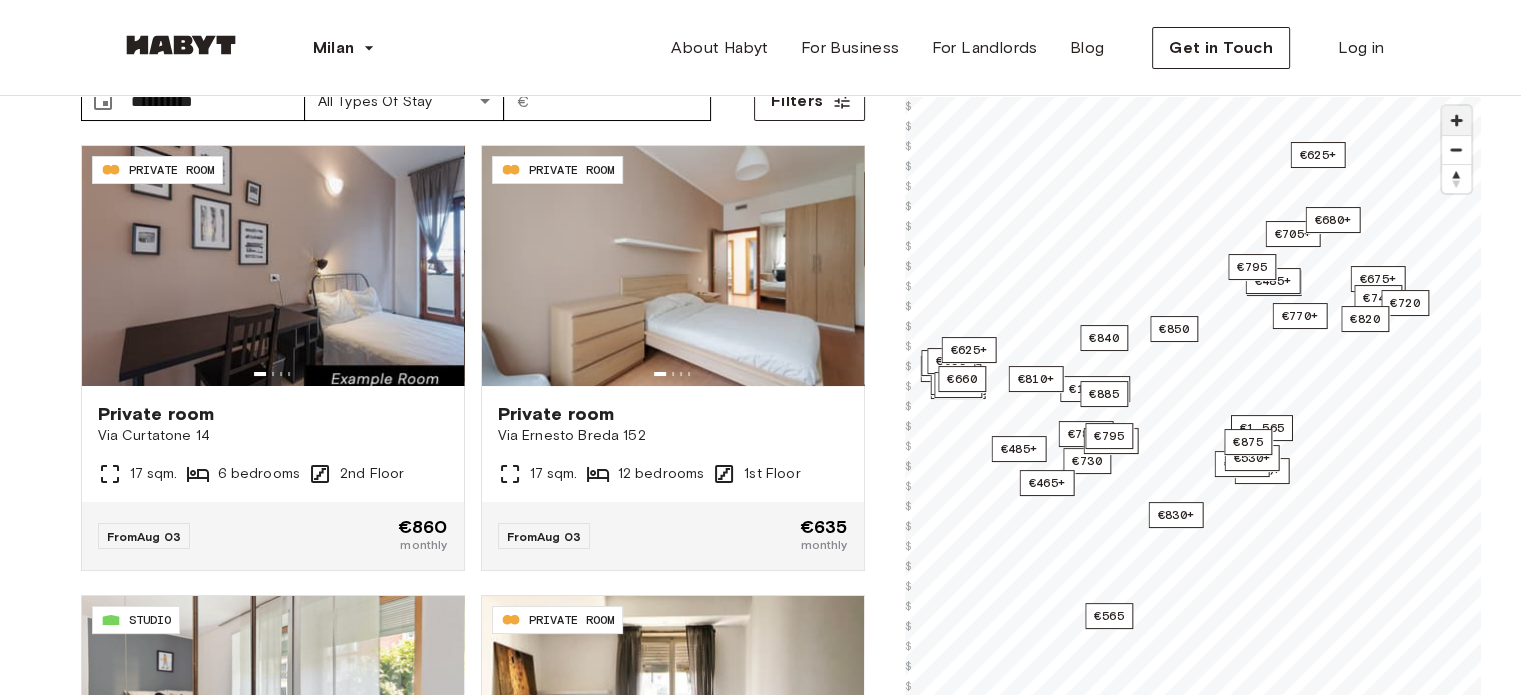 click at bounding box center (1456, 120) 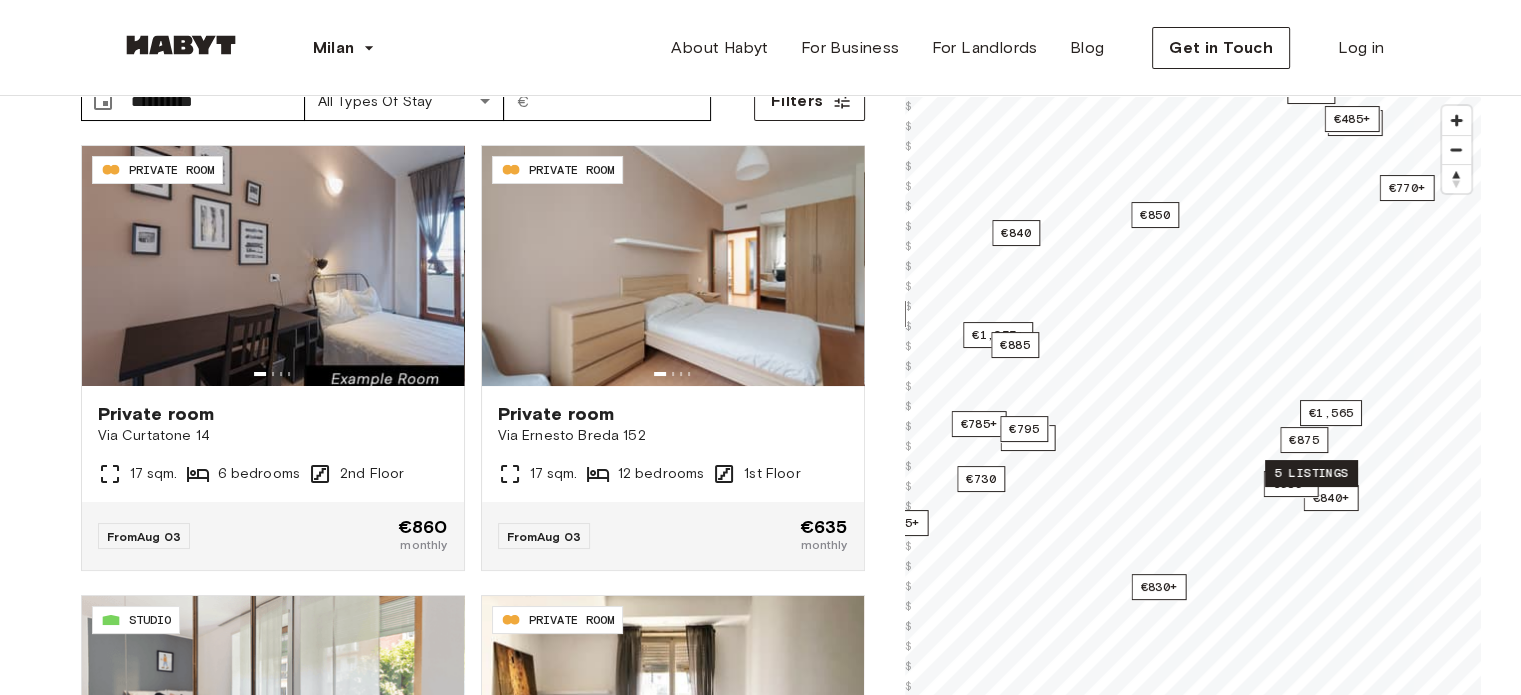 click on "5 listings" at bounding box center [1311, 473] 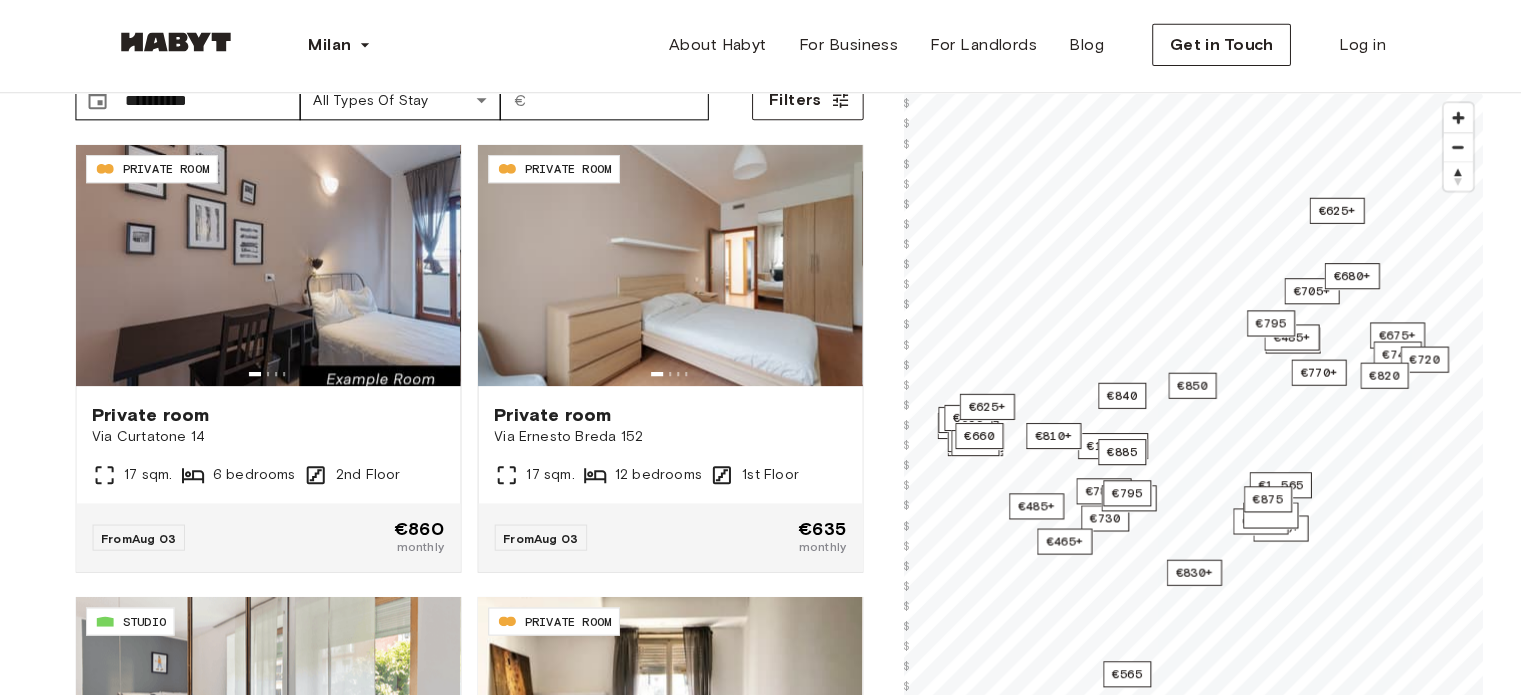 scroll, scrollTop: 128, scrollLeft: 0, axis: vertical 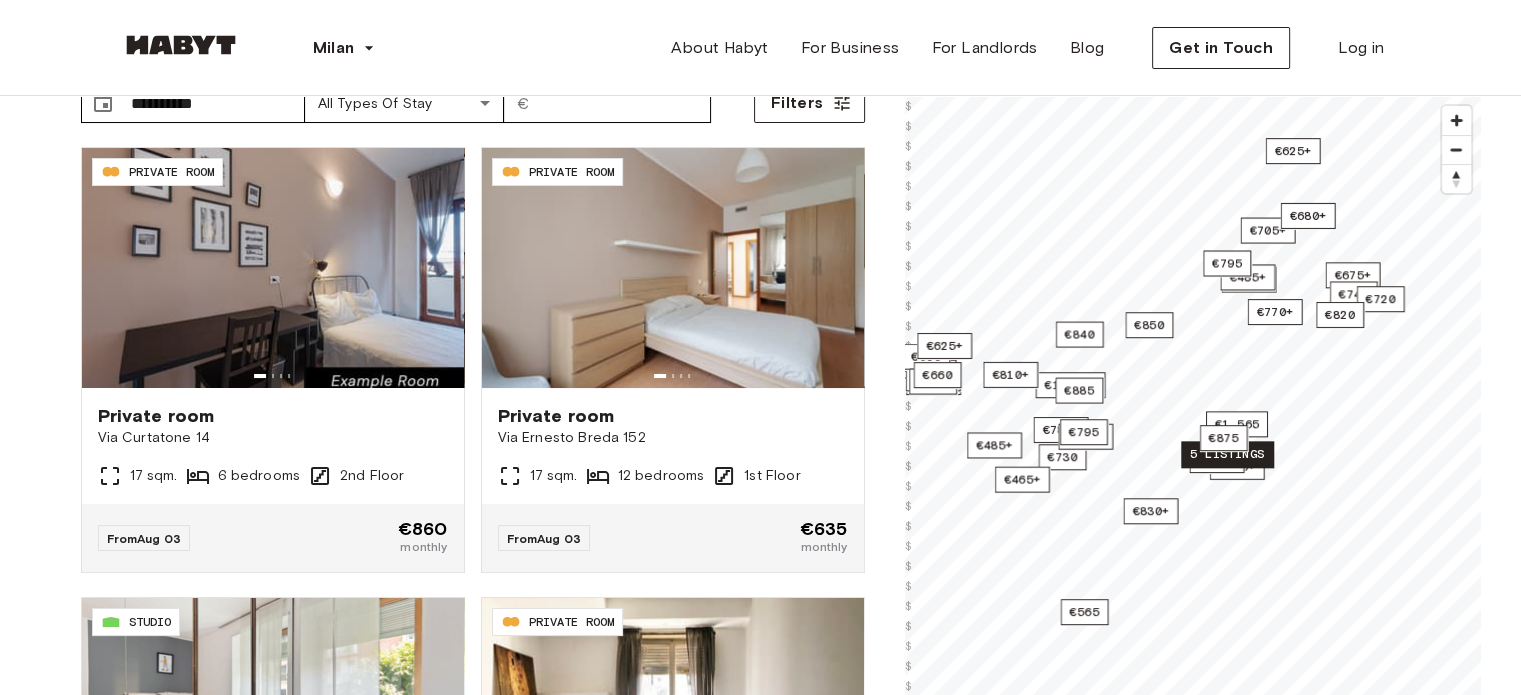 drag, startPoint x: 1273, startPoint y: 519, endPoint x: 1216, endPoint y: 446, distance: 92.61749 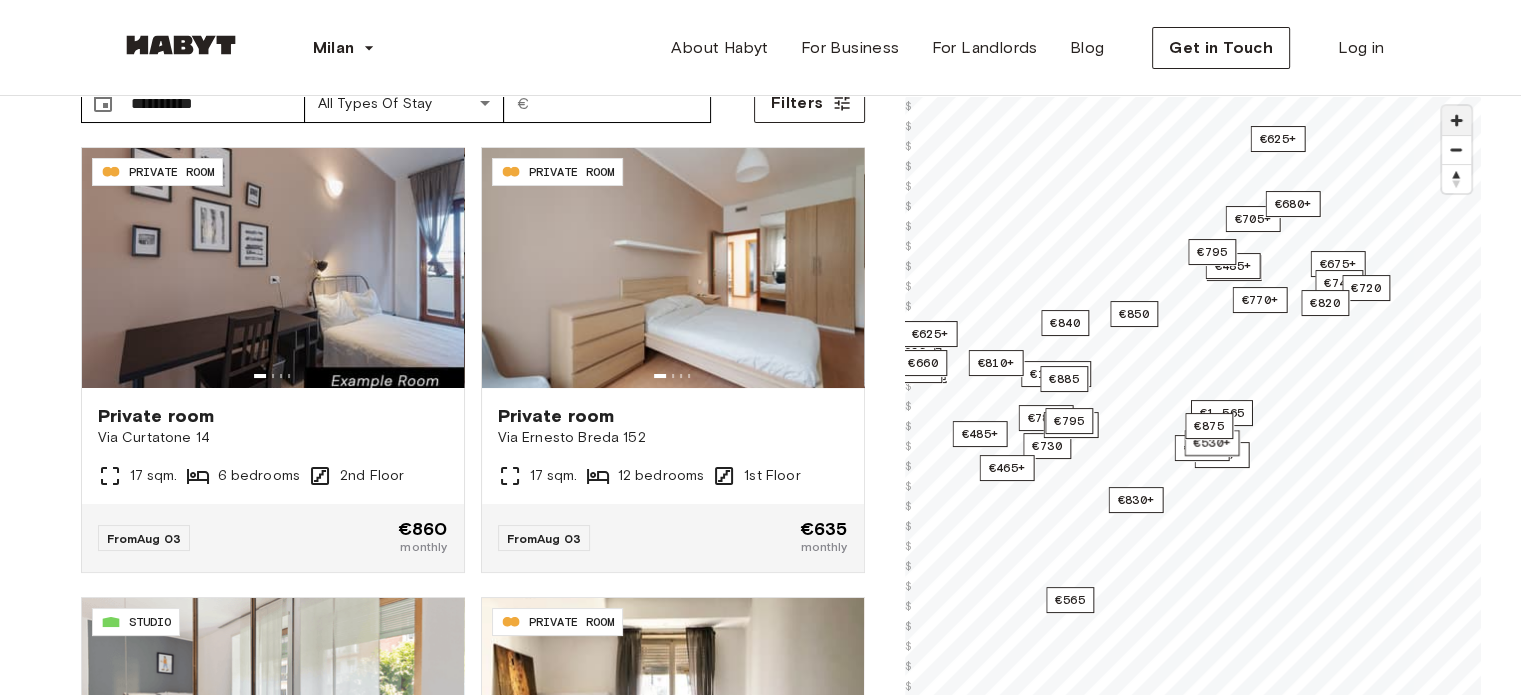 click at bounding box center [1456, 120] 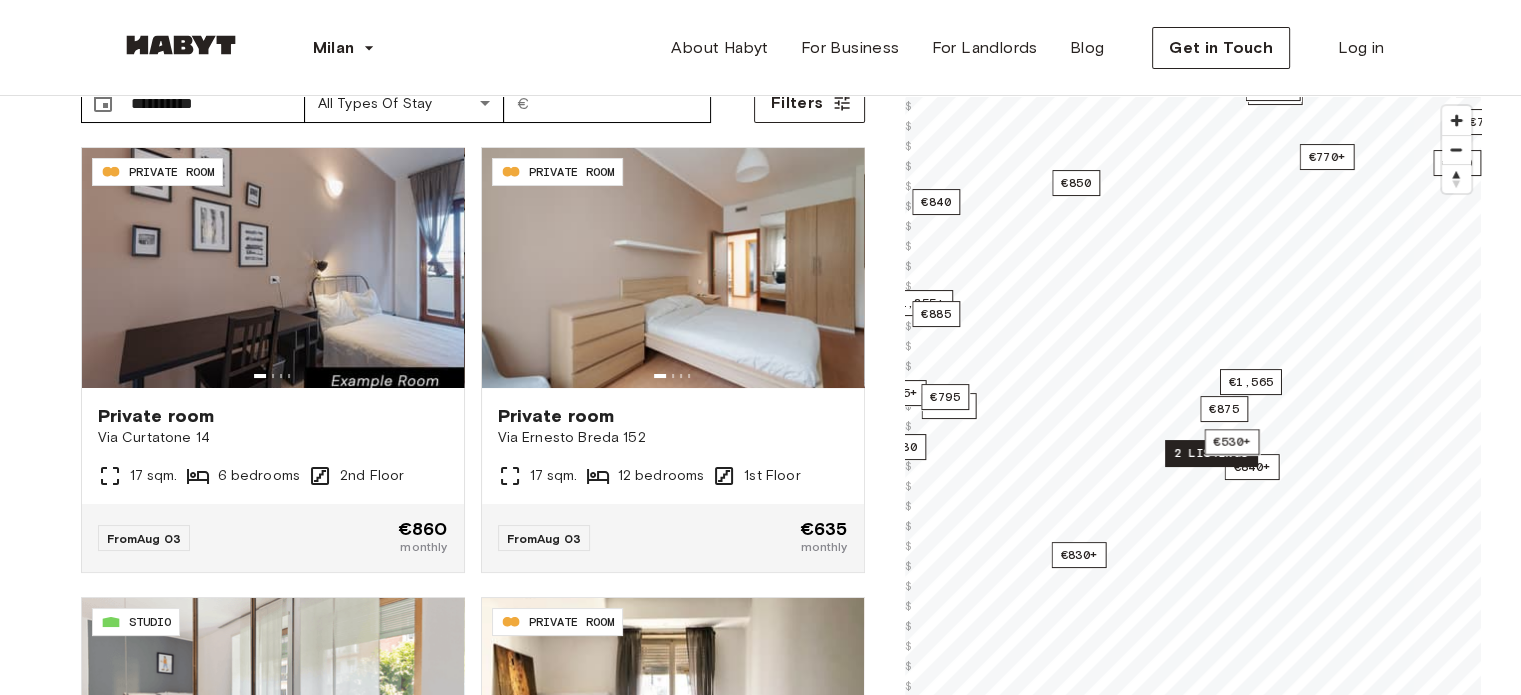 click on "2 listings" at bounding box center [1211, 453] 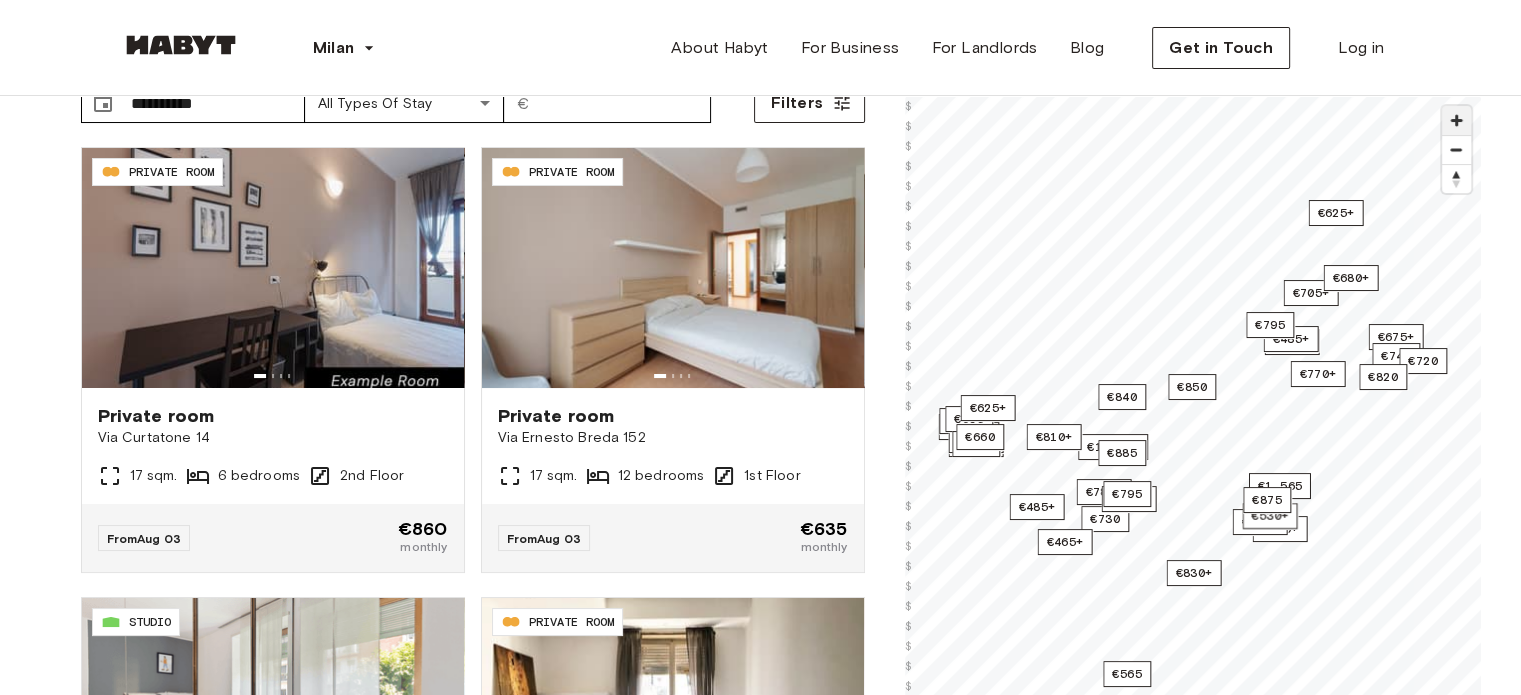 click at bounding box center (1456, 120) 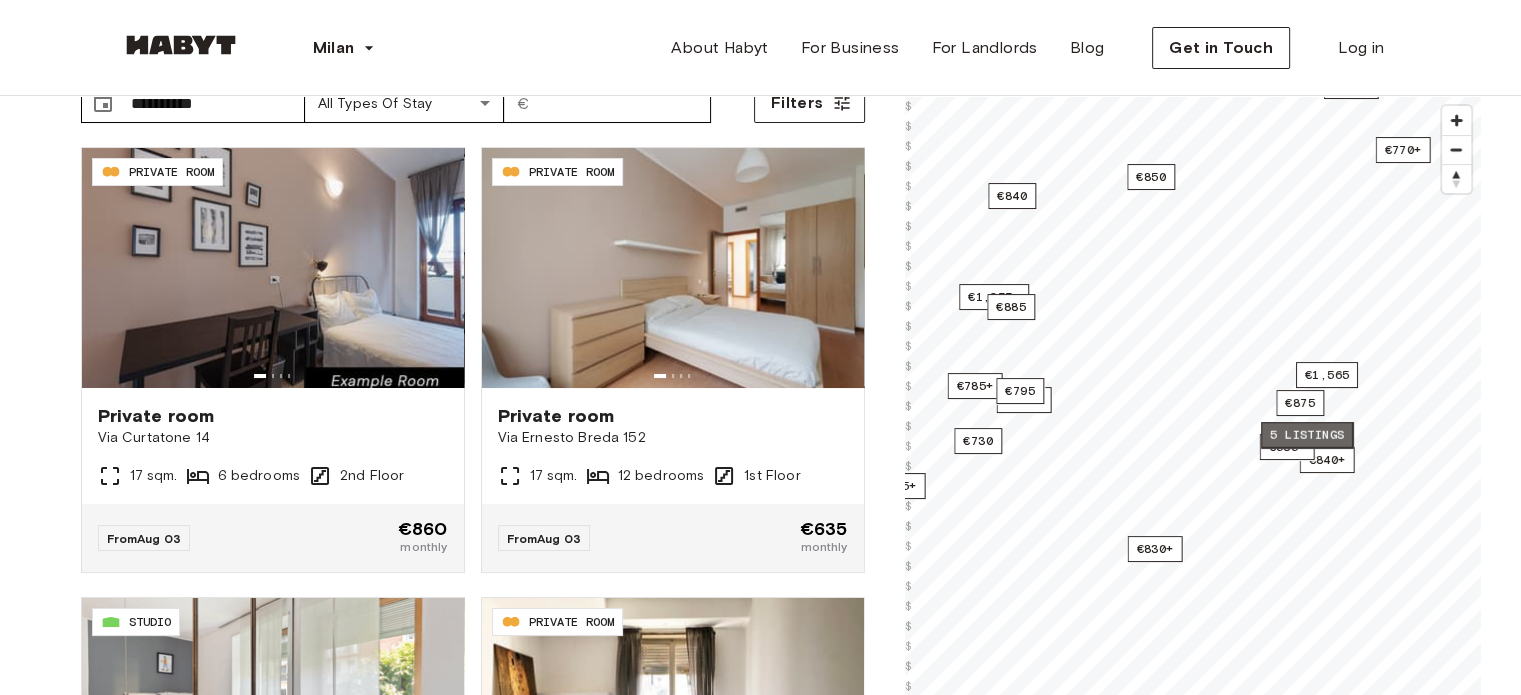 click on "5 listings" at bounding box center (1307, 435) 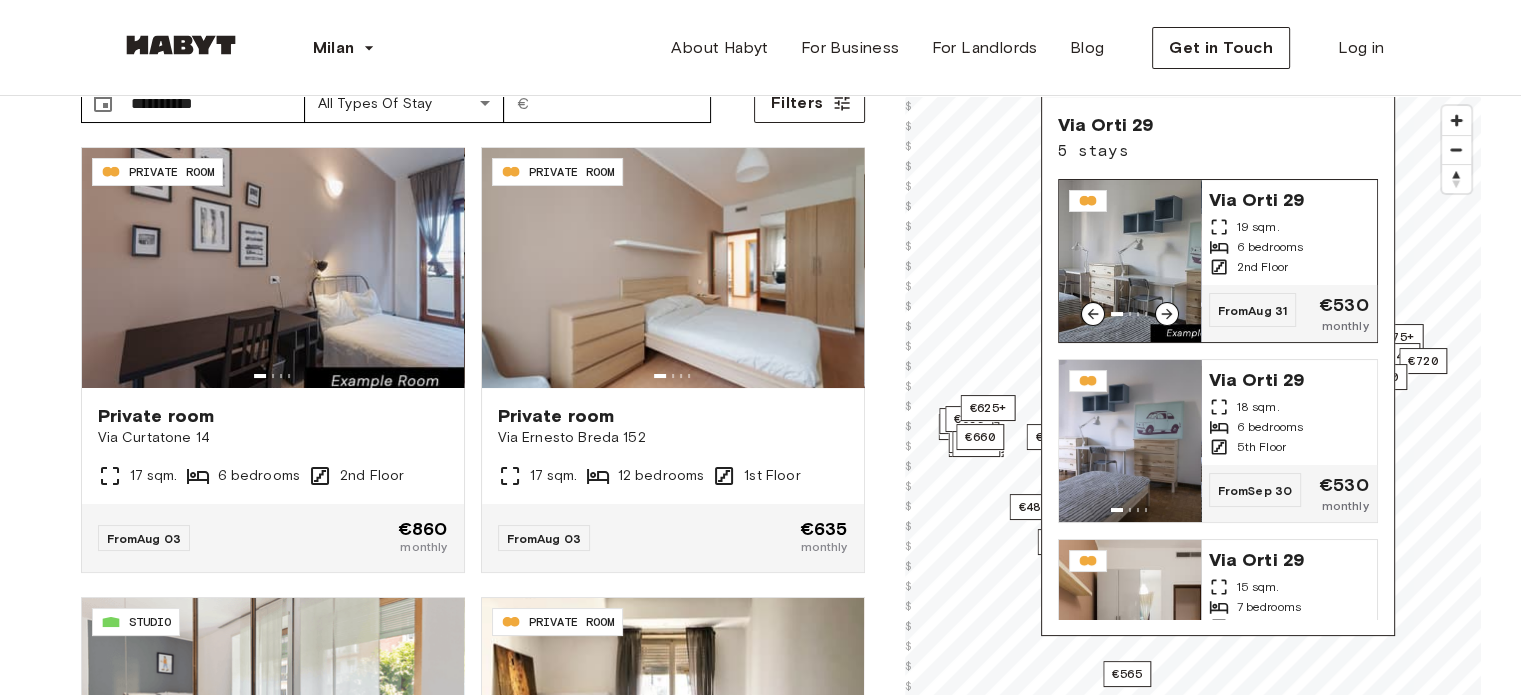 click at bounding box center (1130, 261) 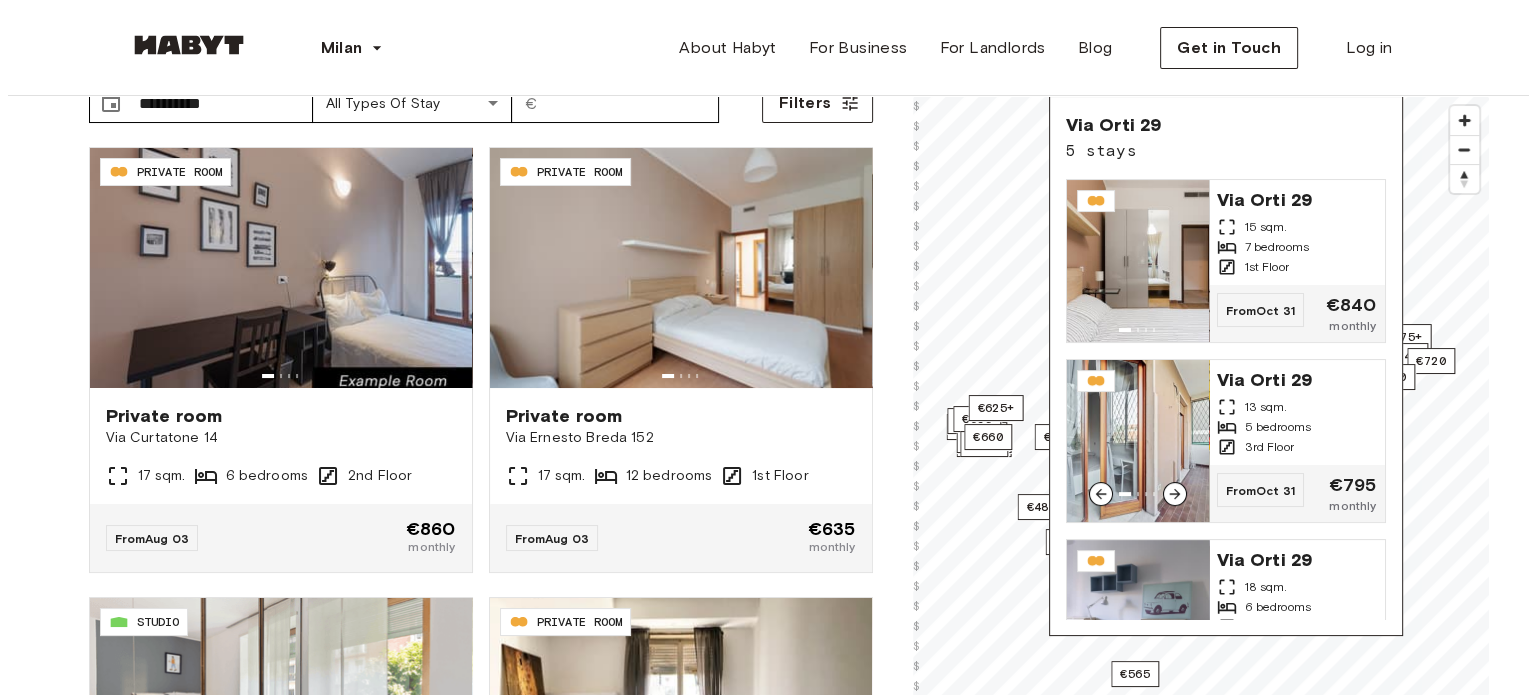 scroll, scrollTop: 441, scrollLeft: 0, axis: vertical 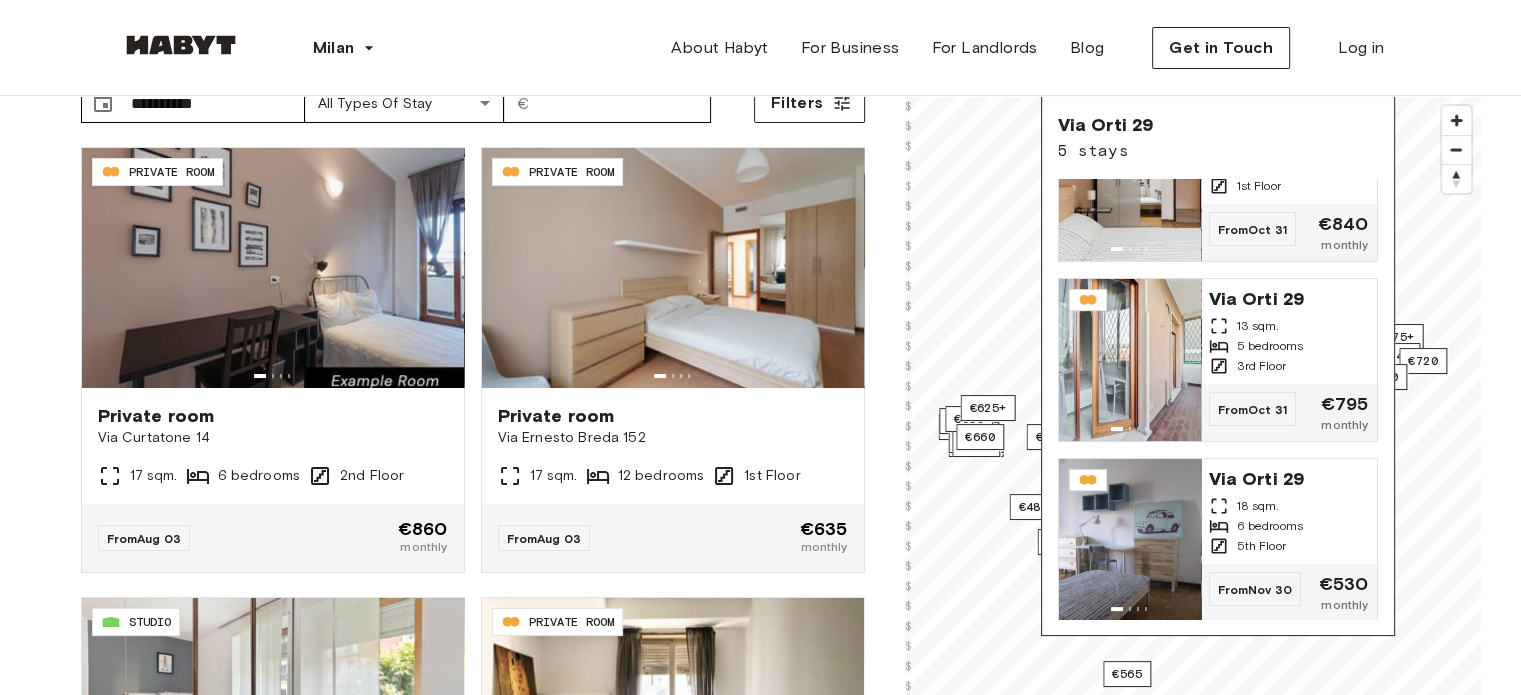 click on "Milan Europe Amsterdam Berlin Frankfurt Hamburg Lisbon Madrid Milan Modena Paris Turin Munich Rotterdam Stuttgart Dusseldorf Cologne Zurich The Hague Graz Brussels Leipzig Asia Hong Kong Singapore Seoul Phuket Tokyo About Habyt For Business For Landlords Blog Get in Touch Log in" at bounding box center (761, 48) 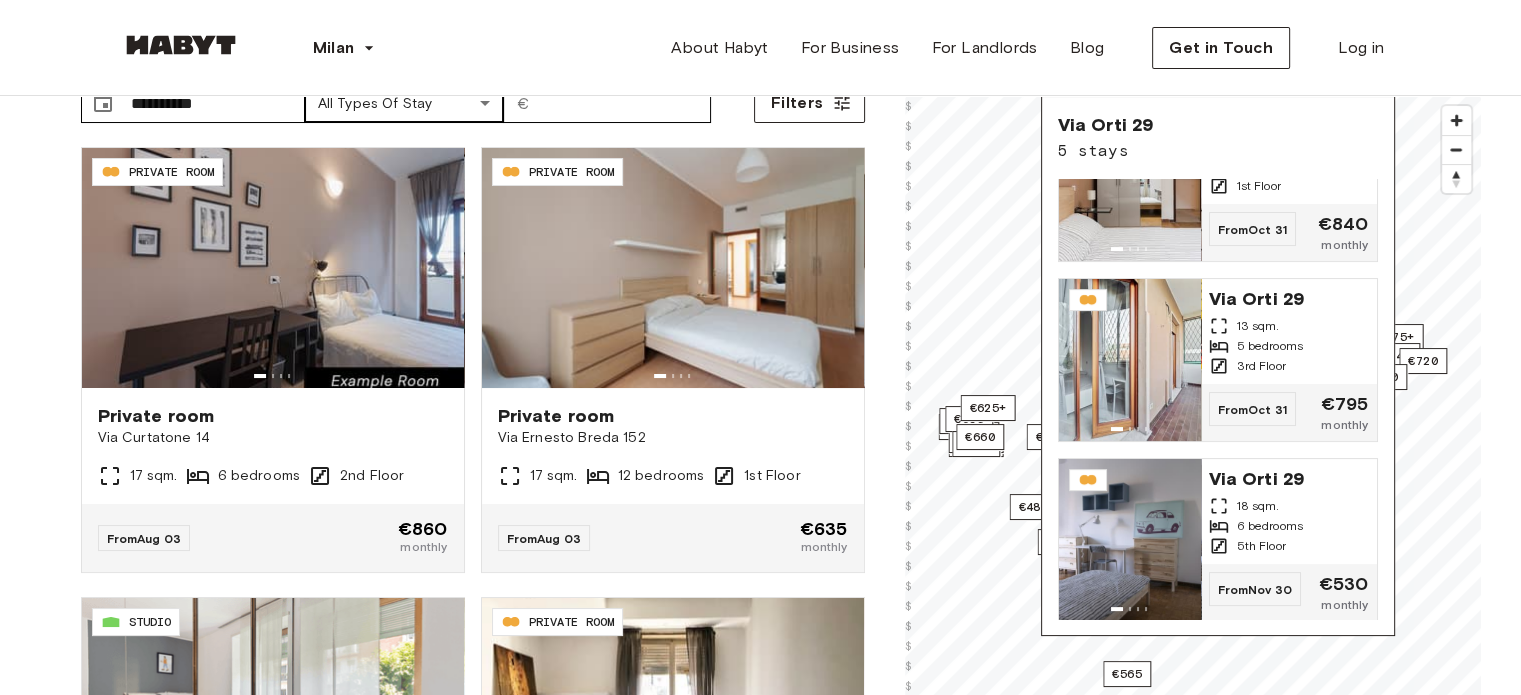 click on "**********" at bounding box center (760, 2251) 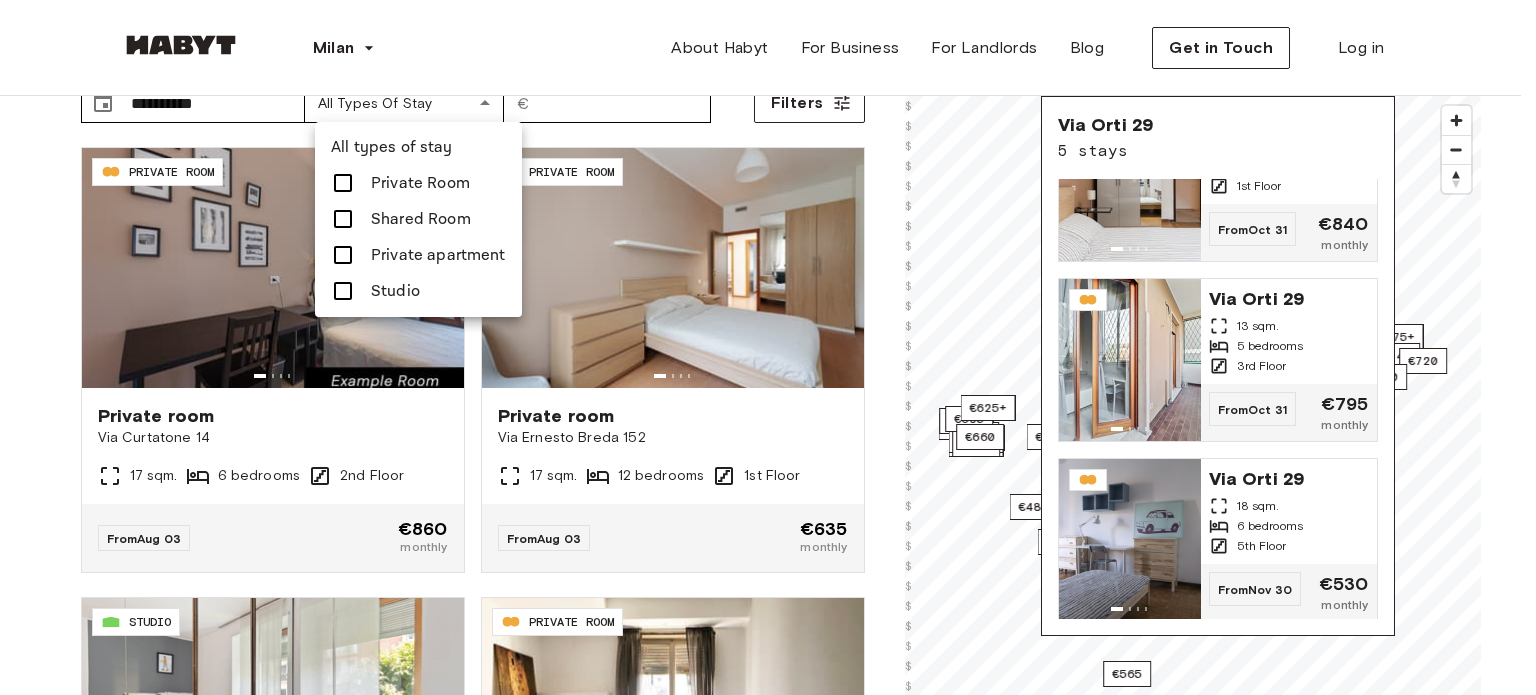 click on "Private Room" at bounding box center [420, 183] 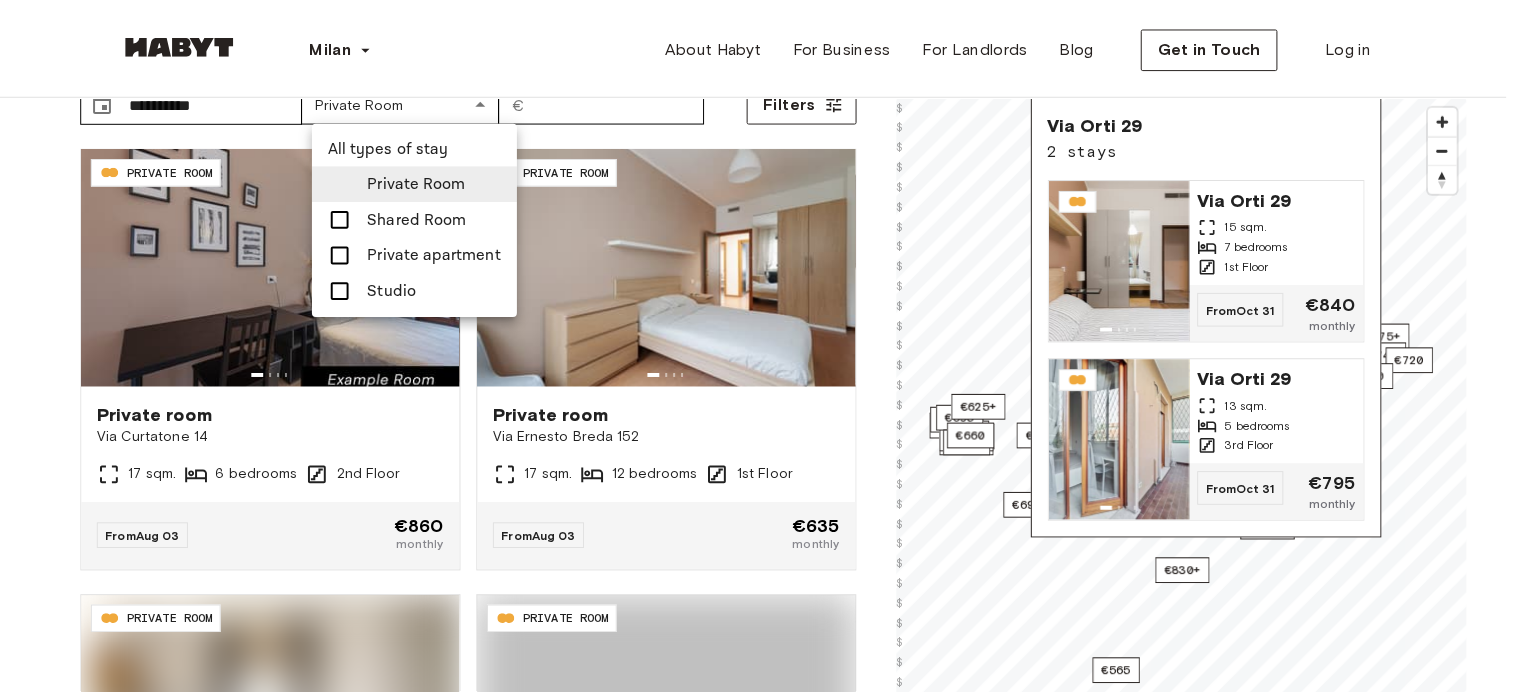 scroll, scrollTop: 0, scrollLeft: 0, axis: both 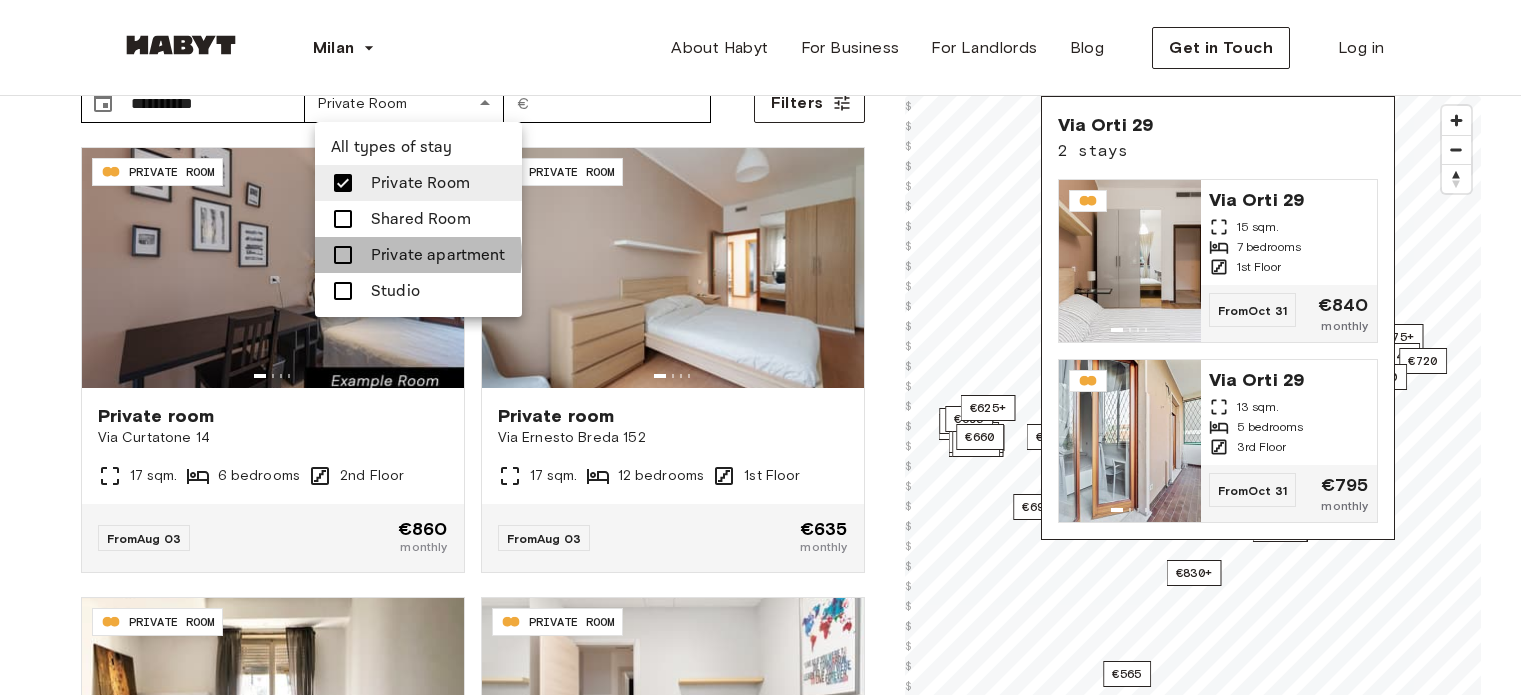 click on "Private apartment" at bounding box center (438, 255) 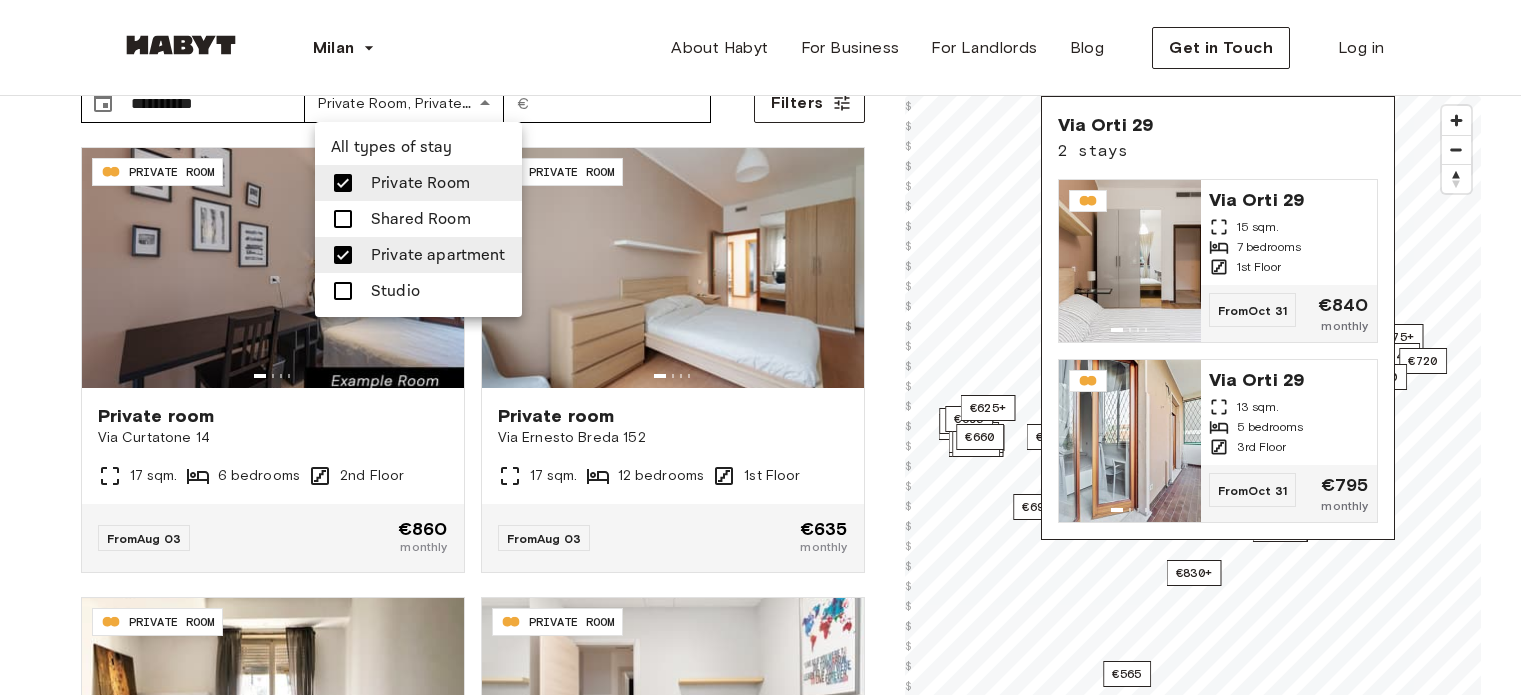 click on "Studio" at bounding box center (395, 291) 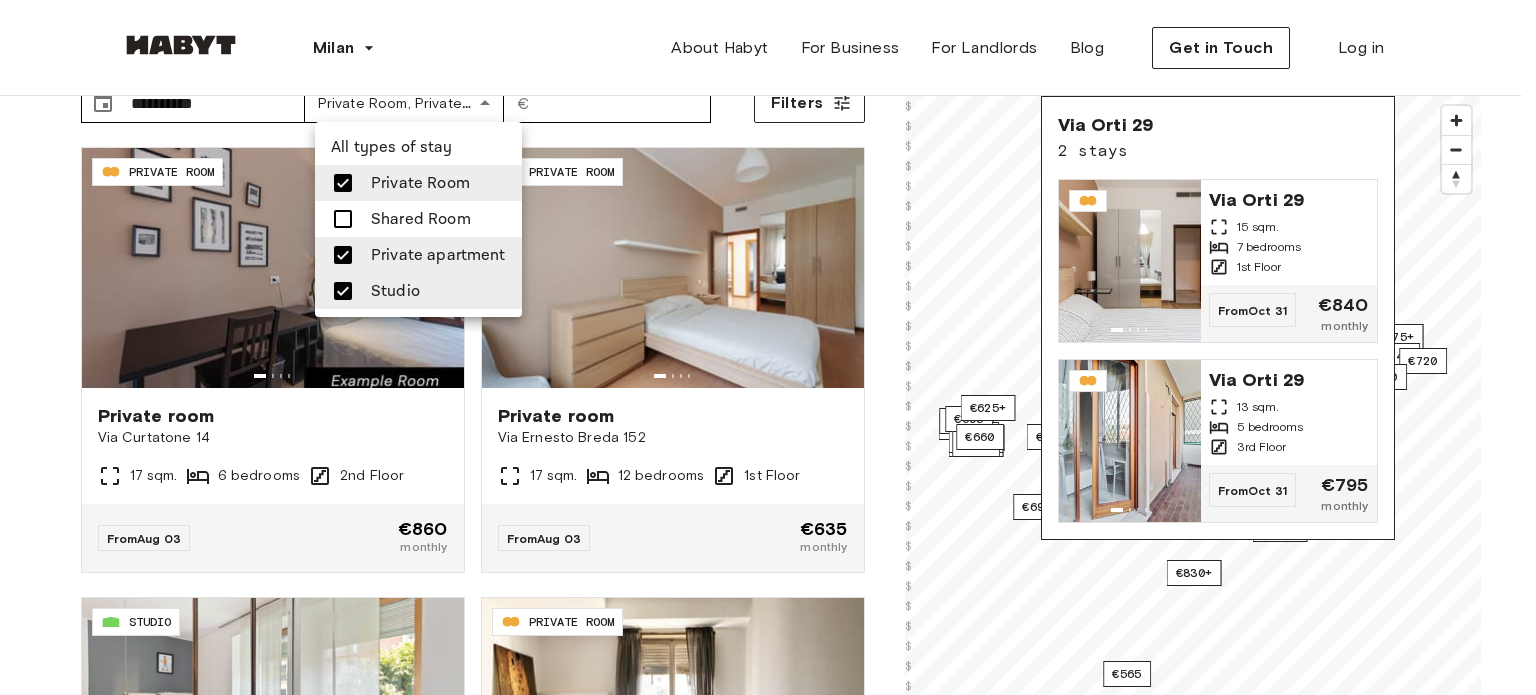 click at bounding box center [768, 347] 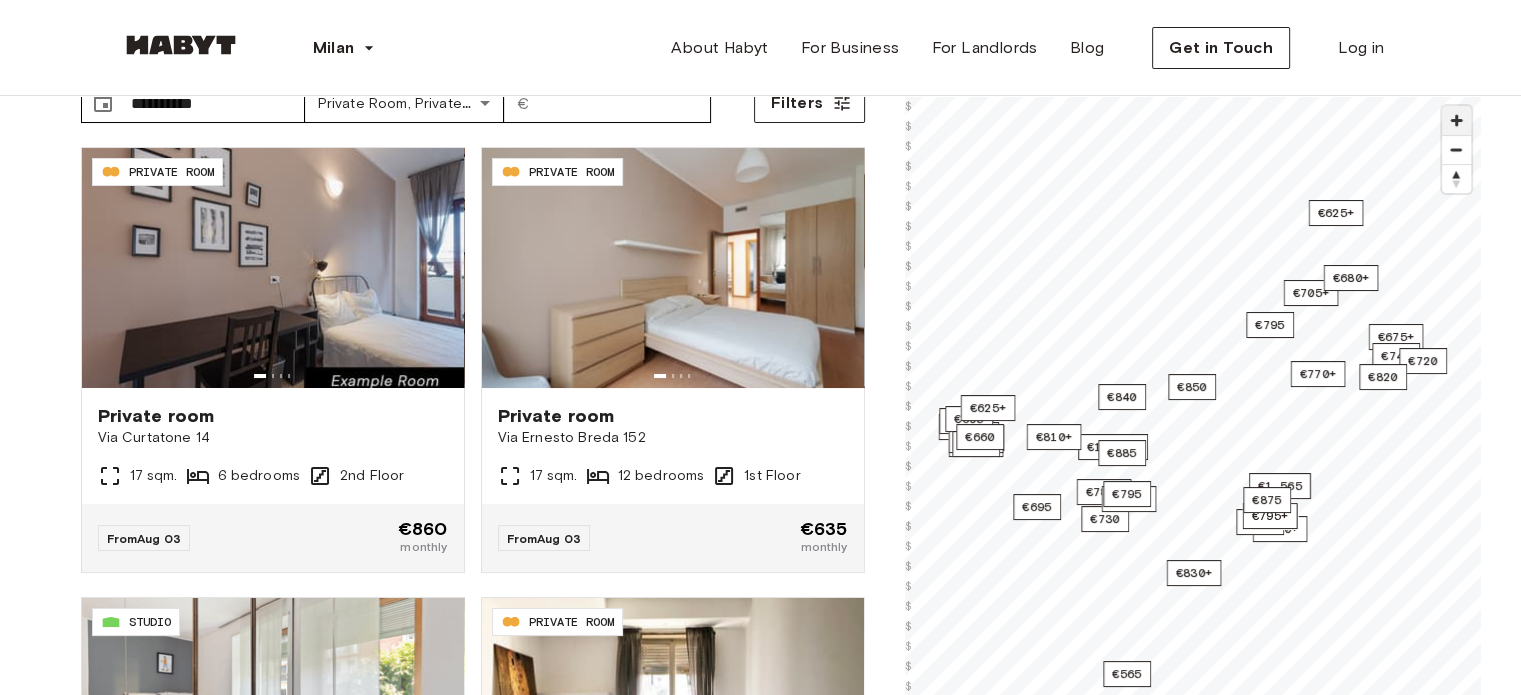 click at bounding box center [1456, 120] 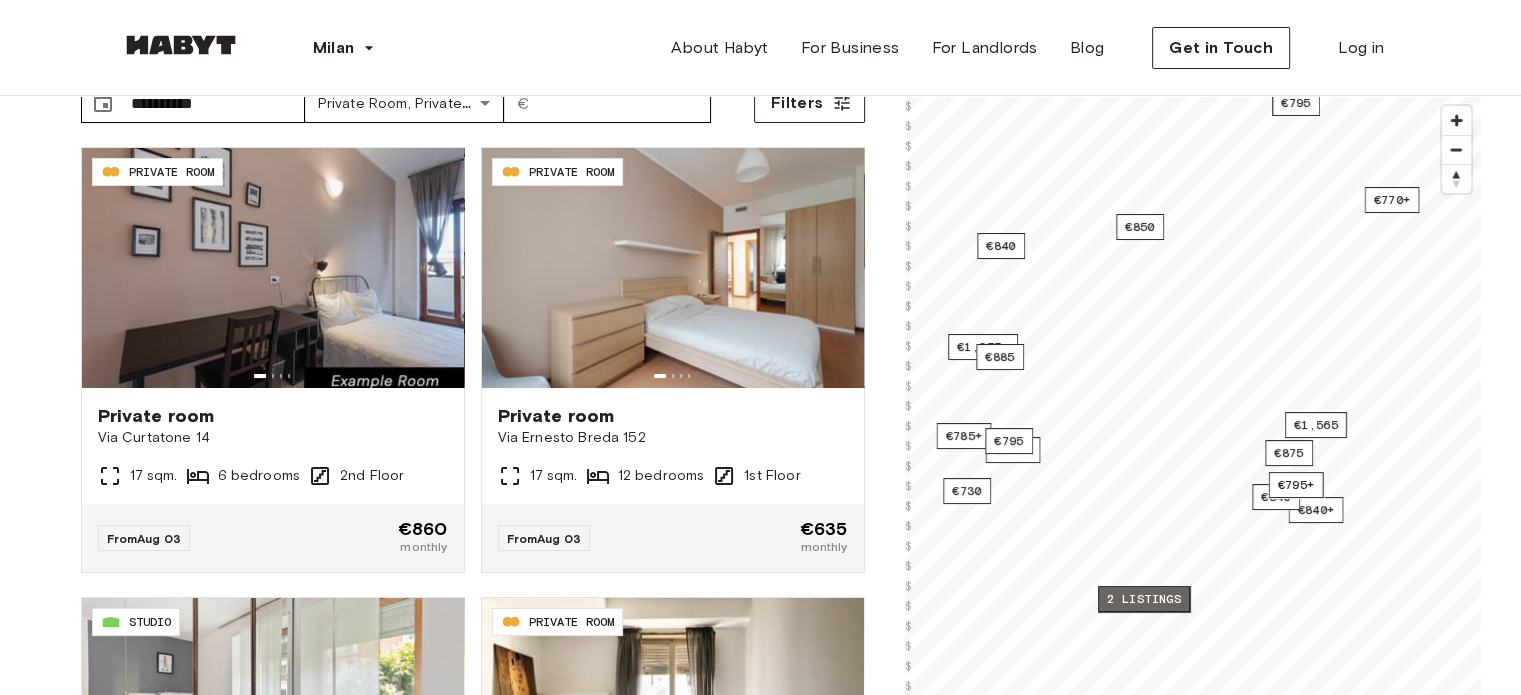 click on "2 listings" at bounding box center [1144, 599] 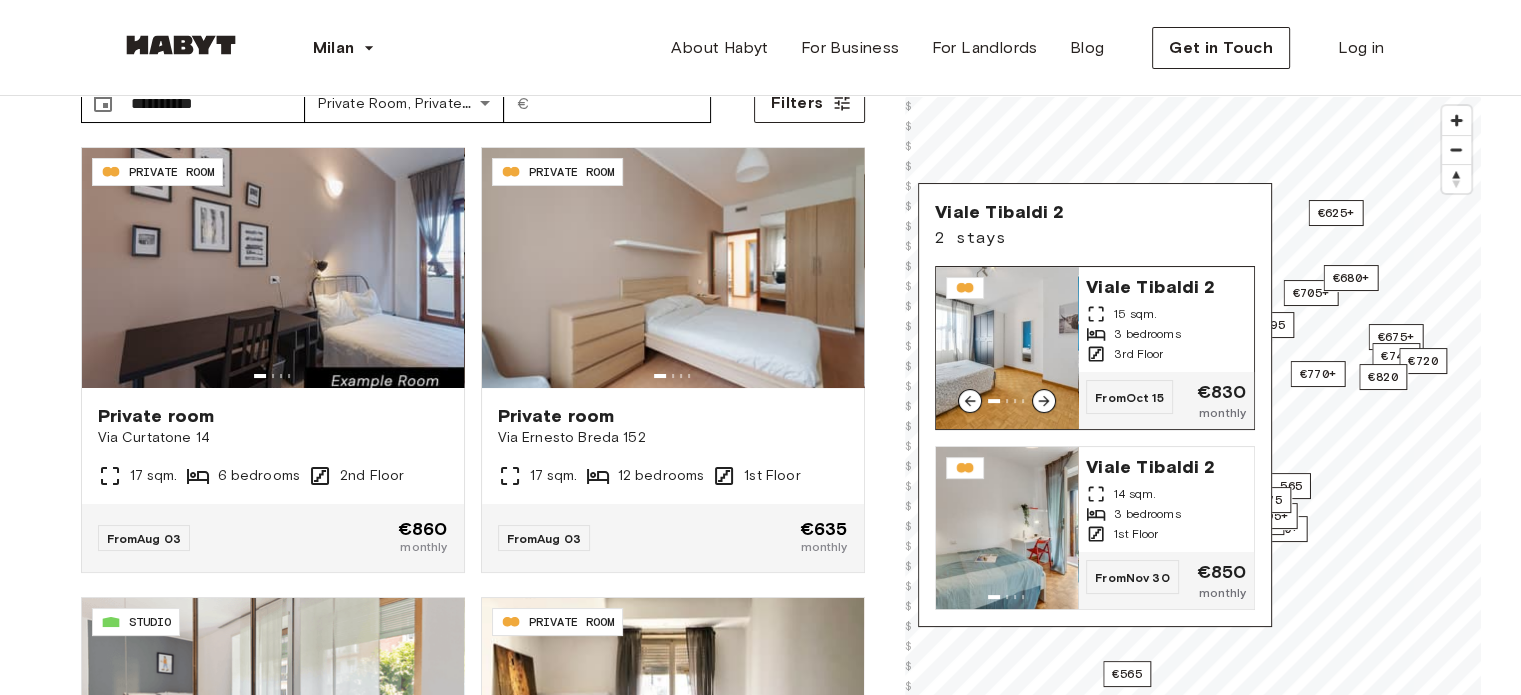 click on "3 bedrooms" at bounding box center (1166, 334) 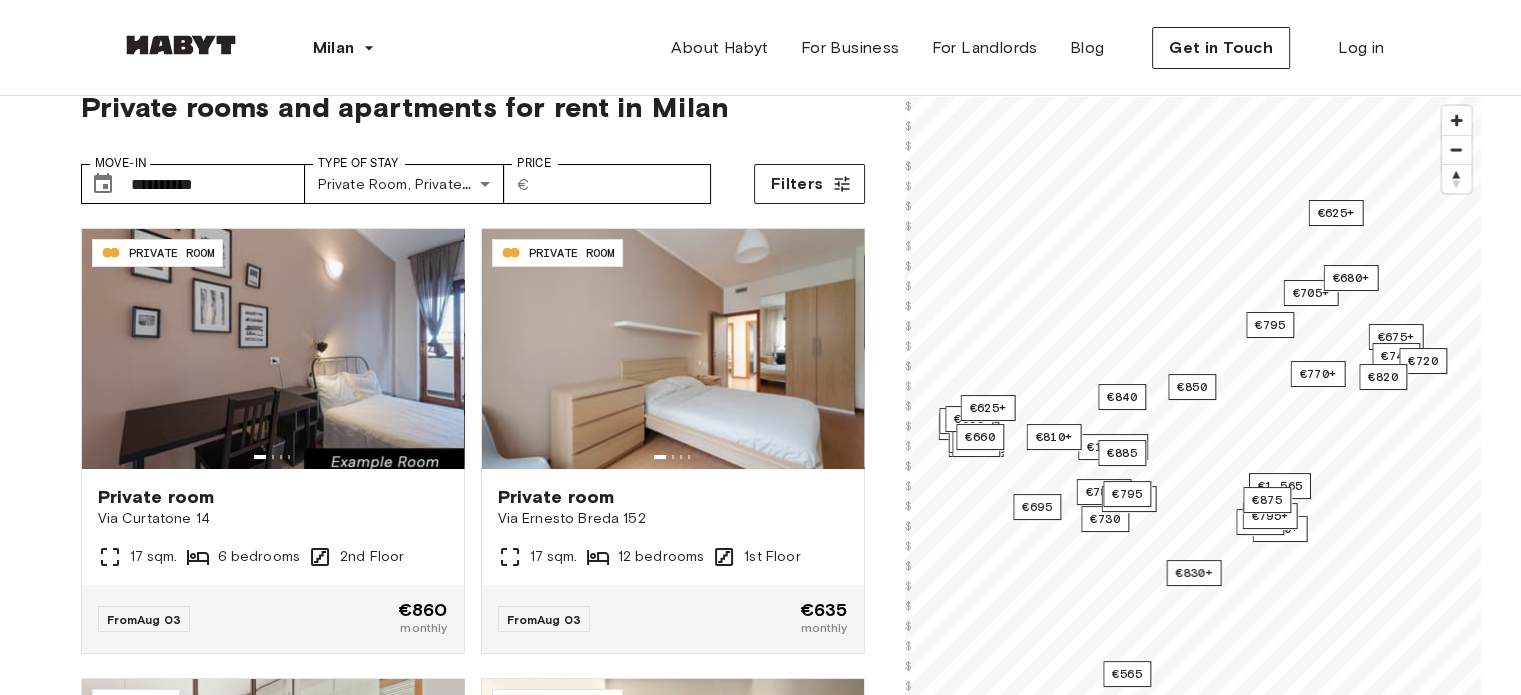 scroll, scrollTop: 45, scrollLeft: 0, axis: vertical 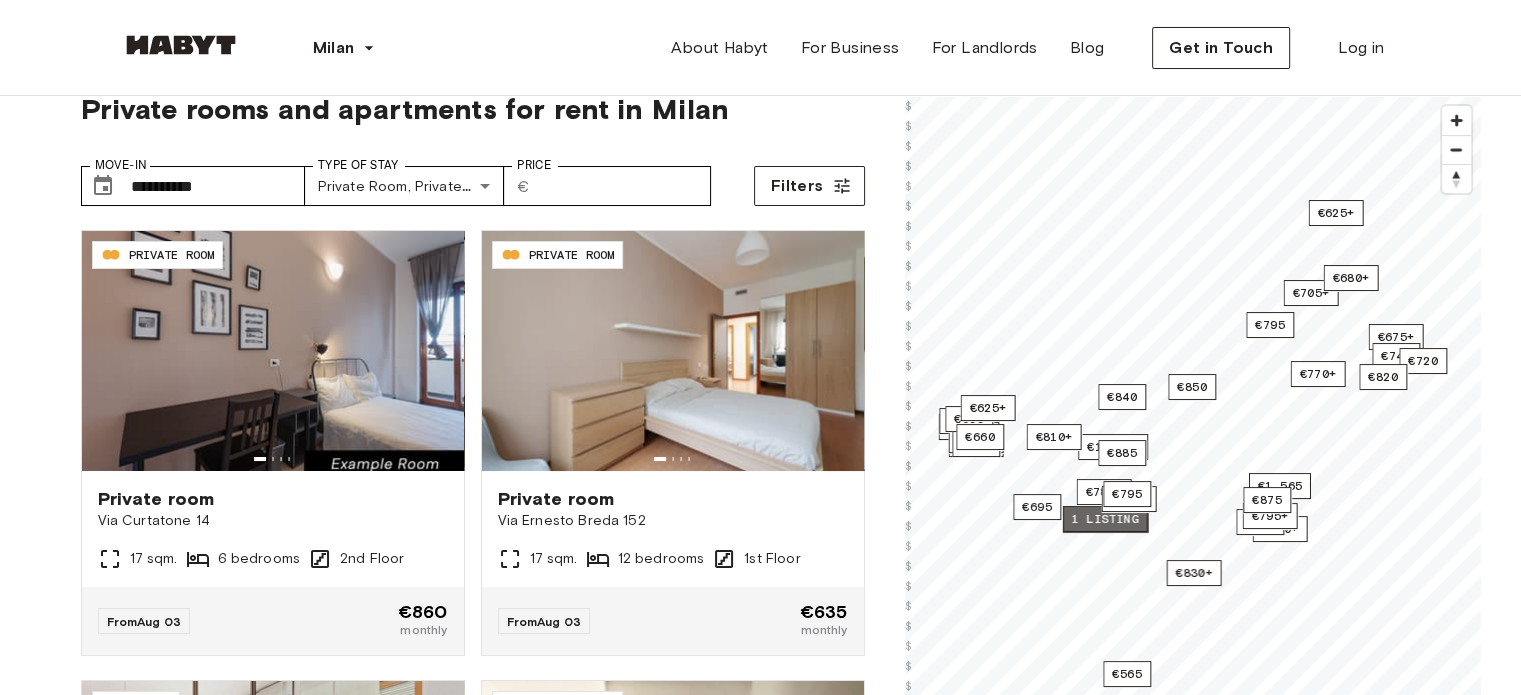 click on "1 listing" at bounding box center [1104, 519] 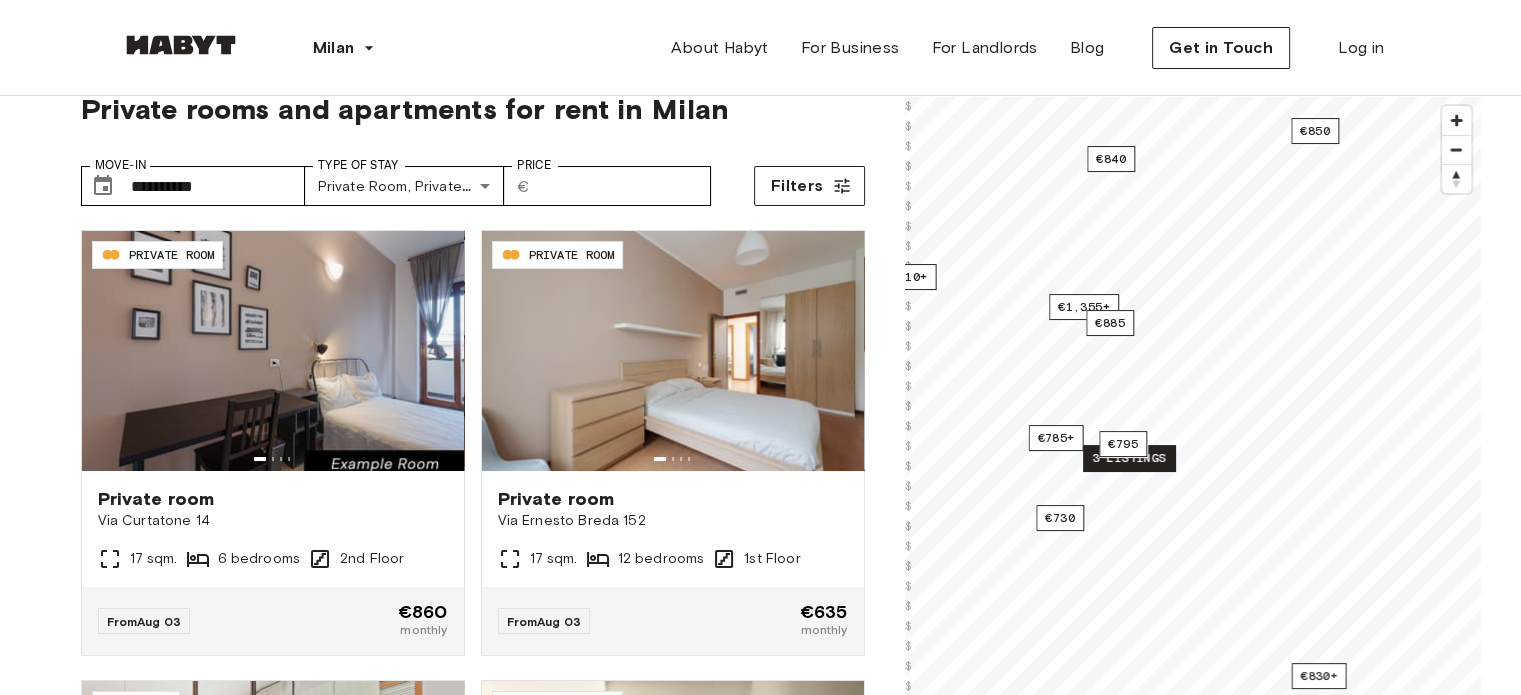 click on "3 listings" at bounding box center [1129, 458] 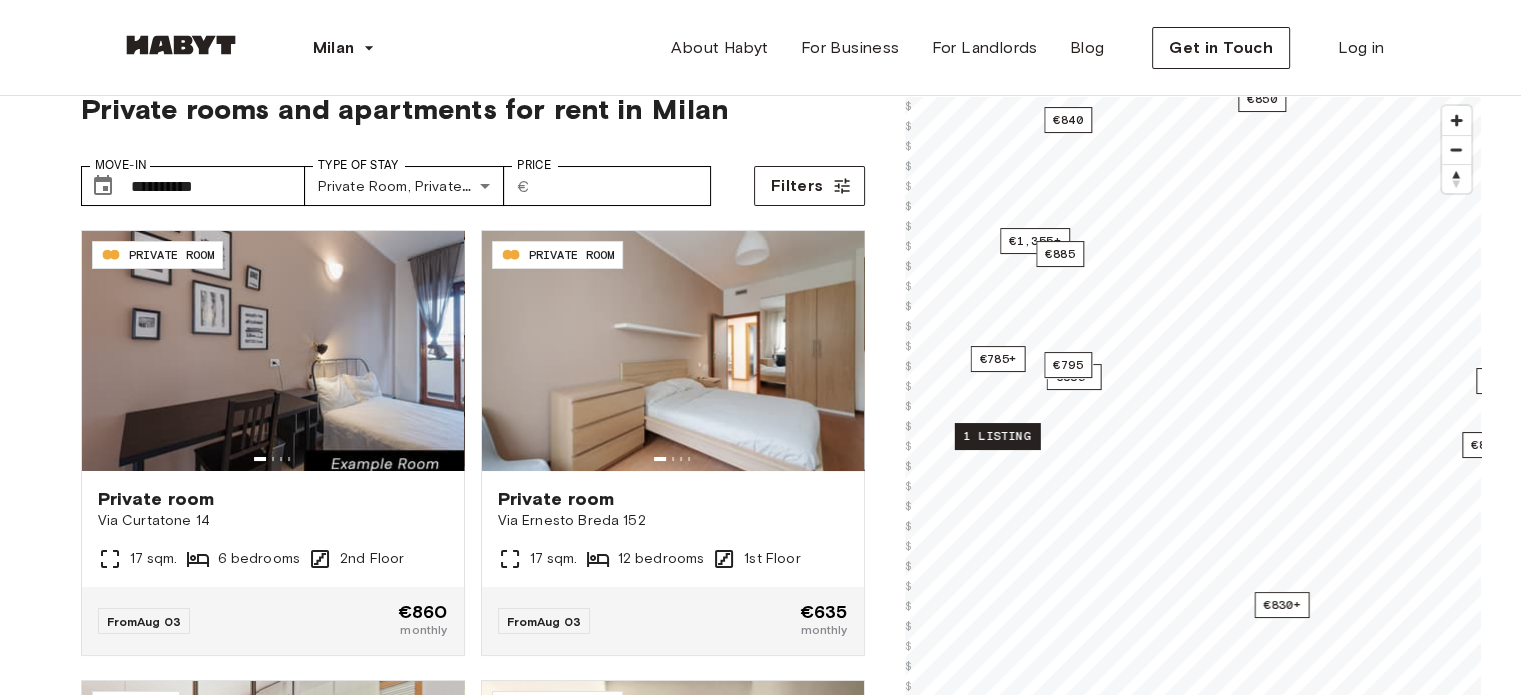 click on "1 listing" at bounding box center [996, 436] 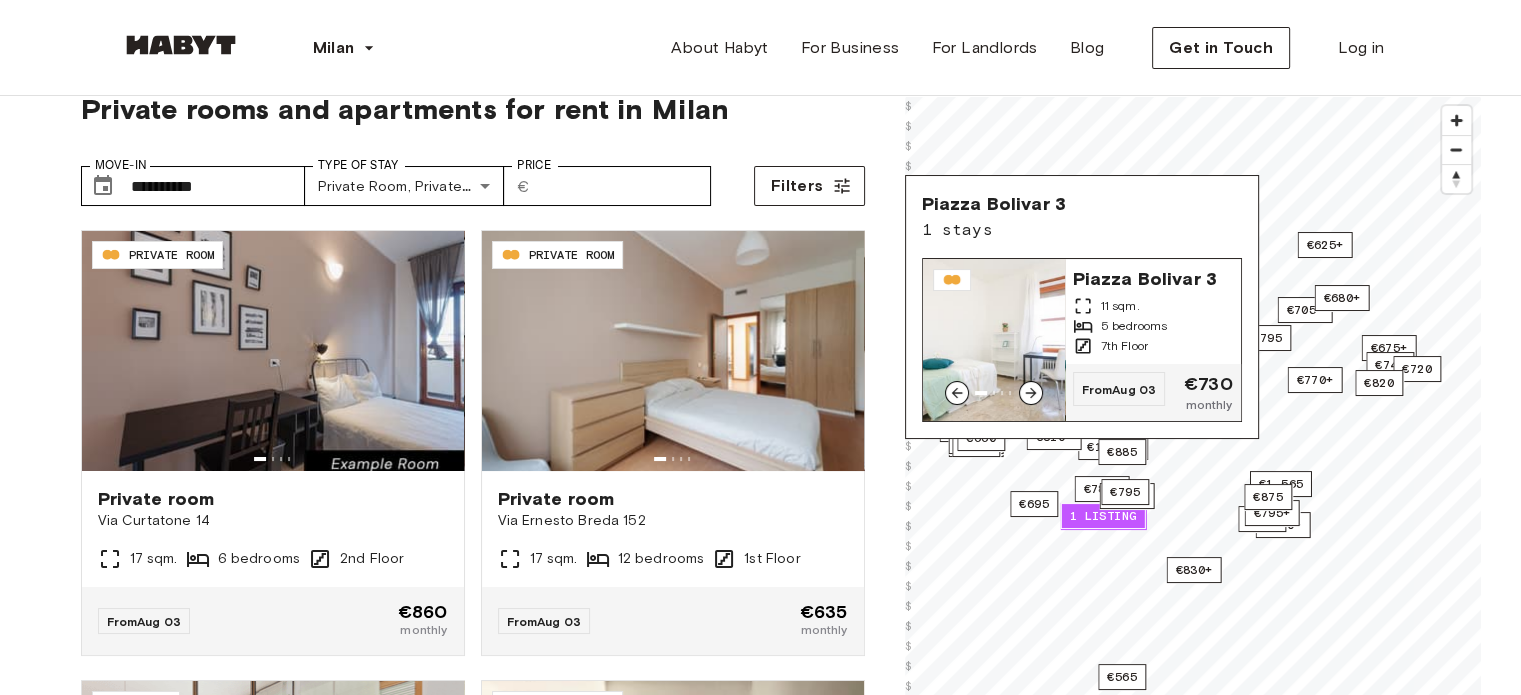 click at bounding box center [994, 340] 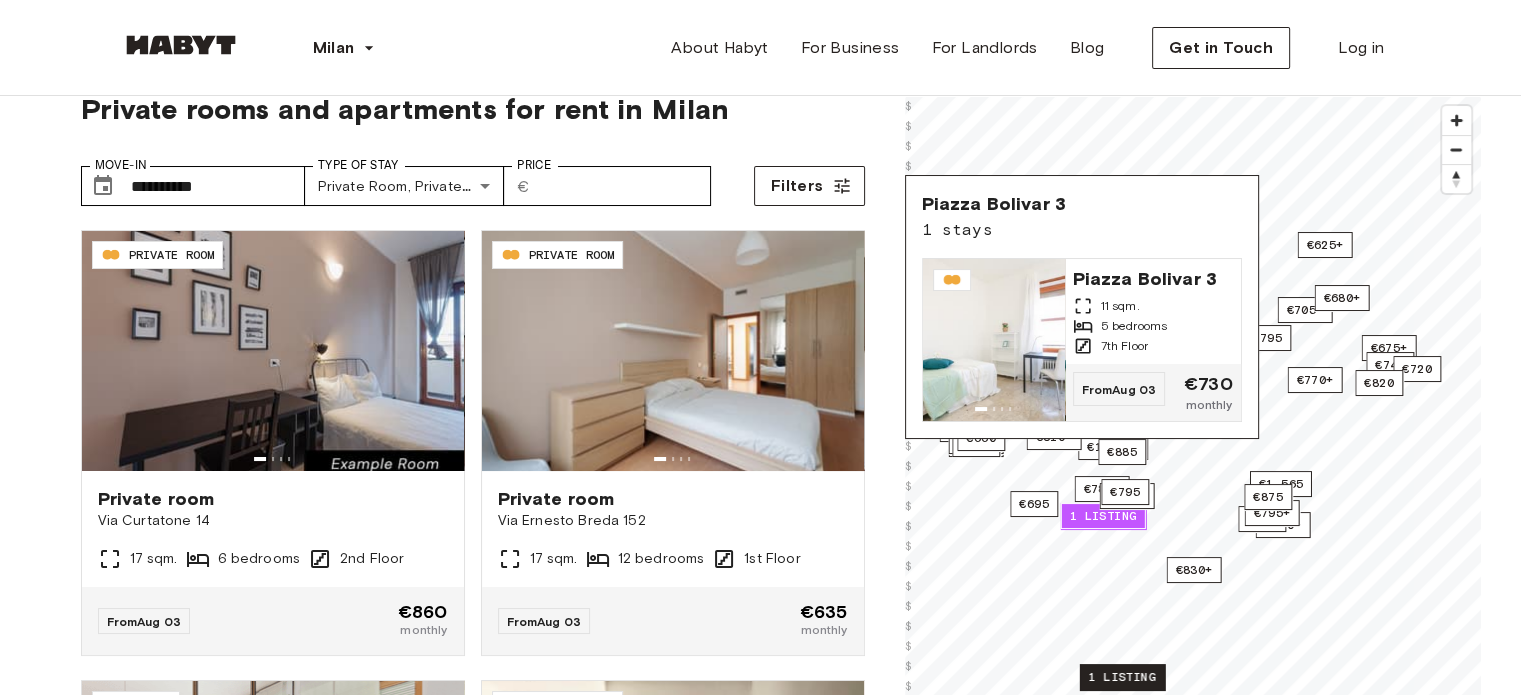 click on "1 listing" at bounding box center (1121, 677) 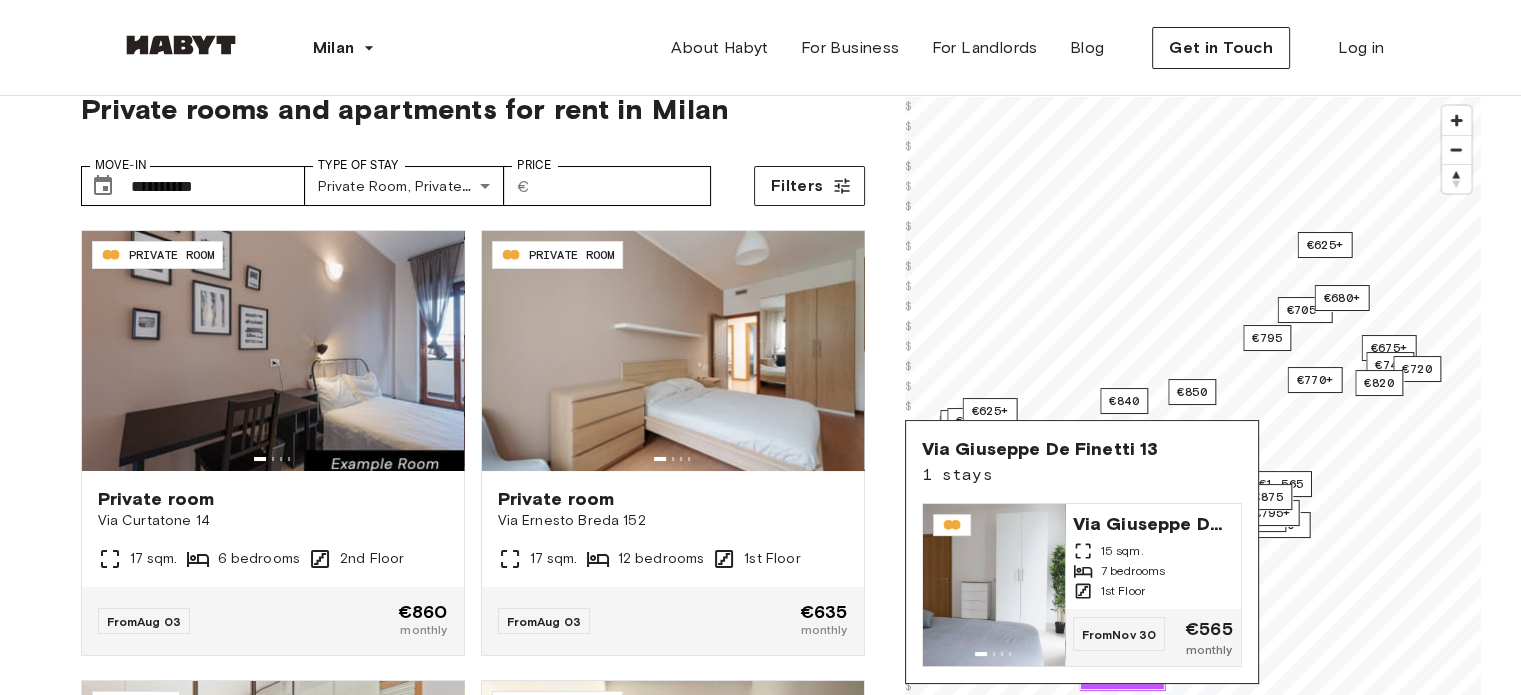 click on "1 stays" at bounding box center (1040, 475) 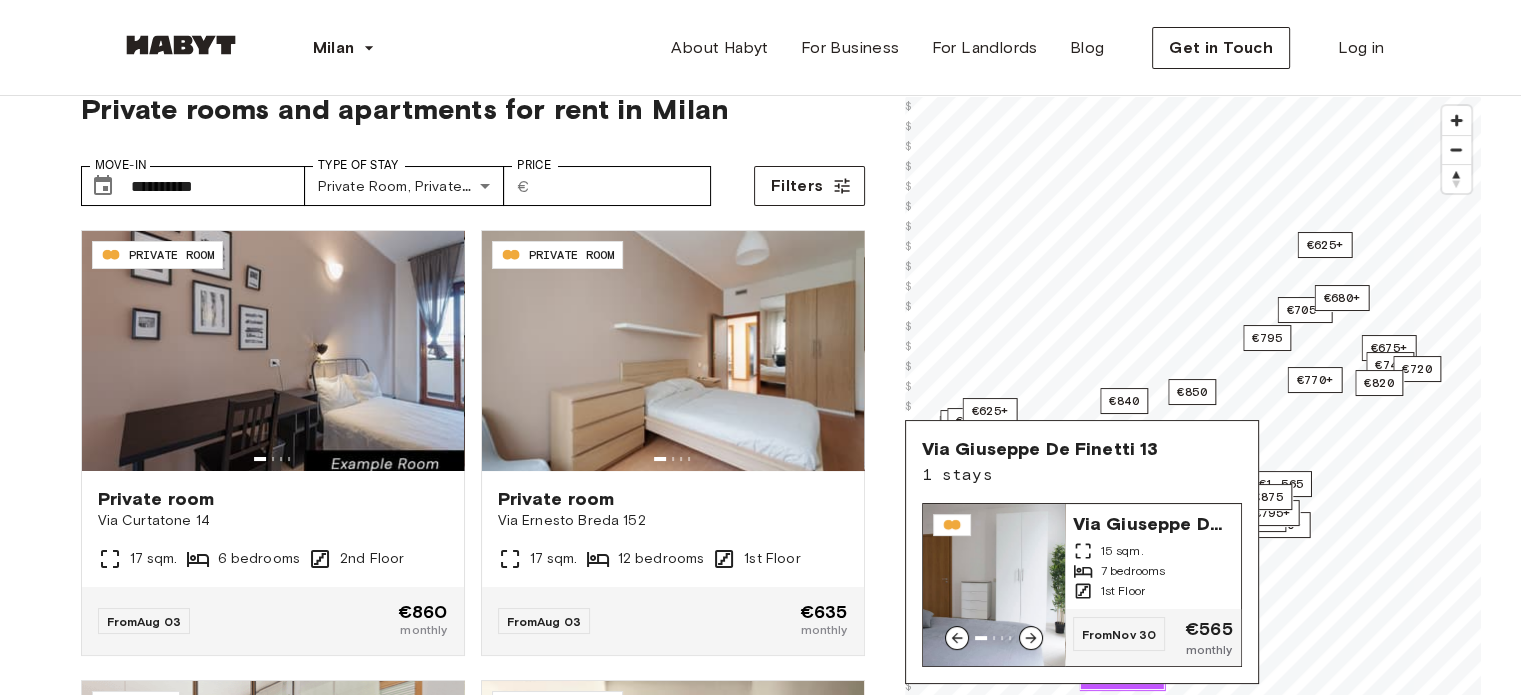 click on "Via Giuseppe De Finetti 13" at bounding box center (1153, 522) 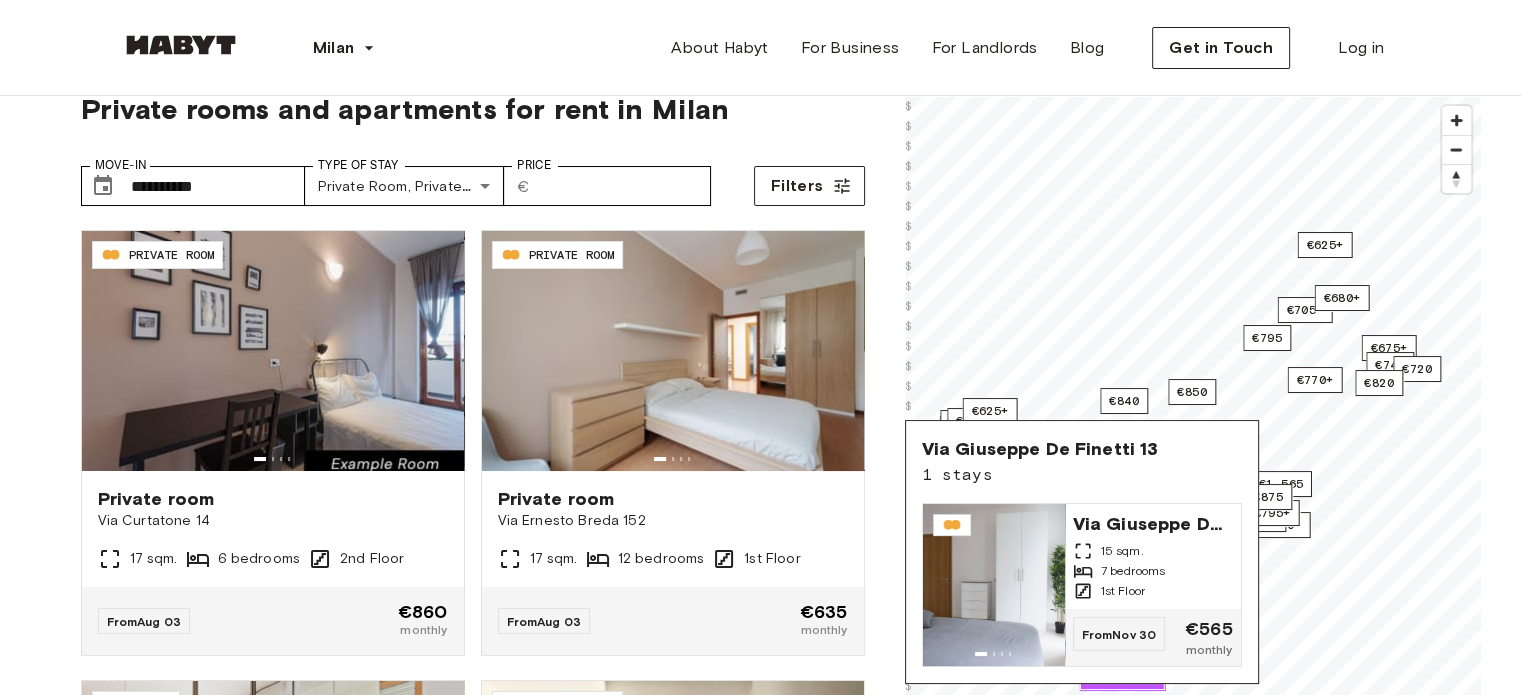 click on "**********" at bounding box center (760, 1914) 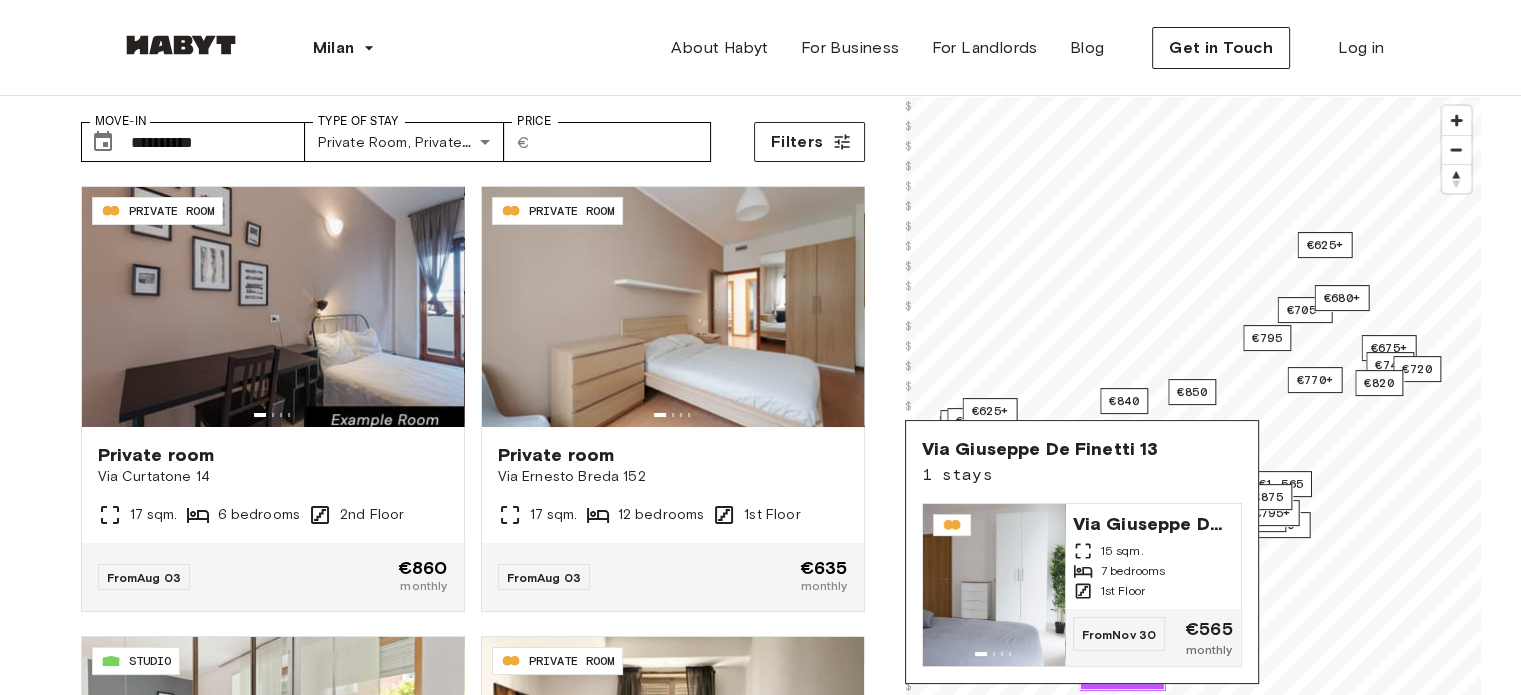 scroll, scrollTop: 0, scrollLeft: 0, axis: both 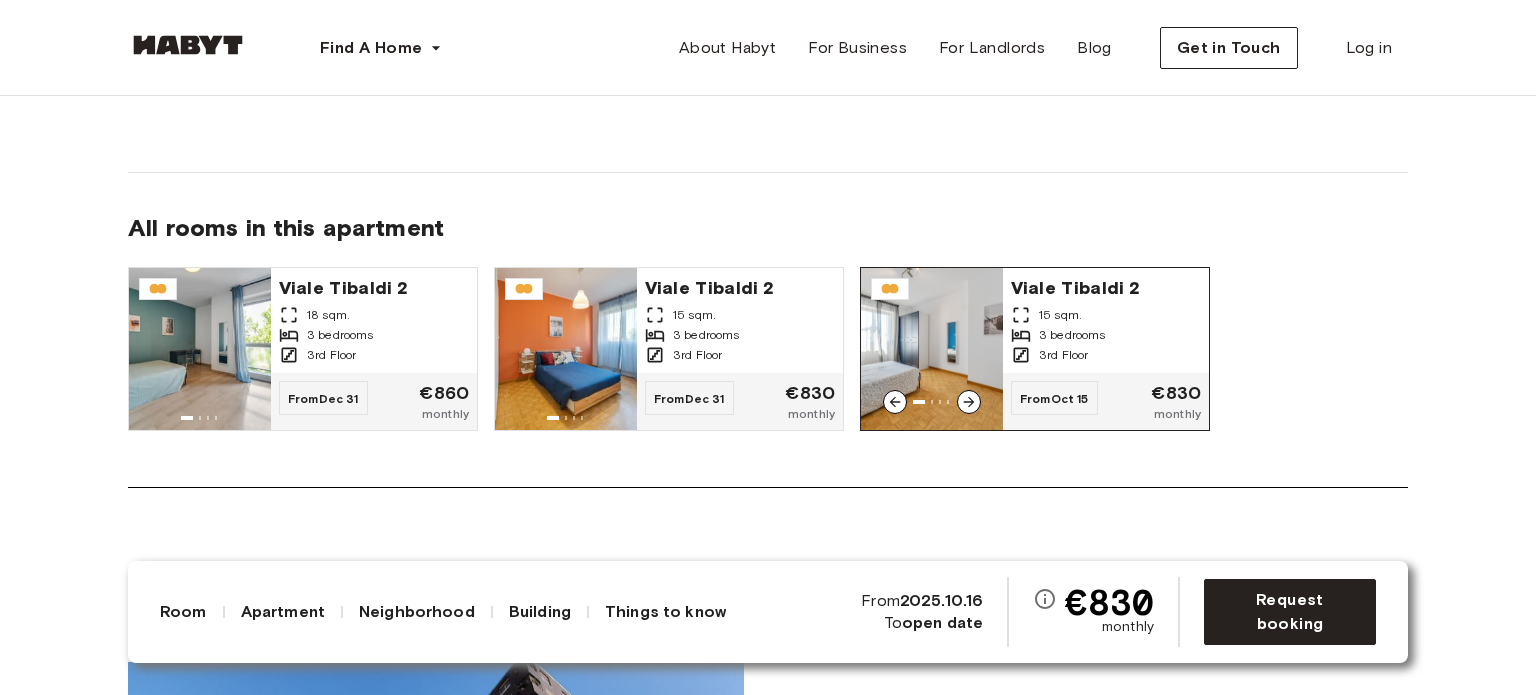 click at bounding box center (932, 349) 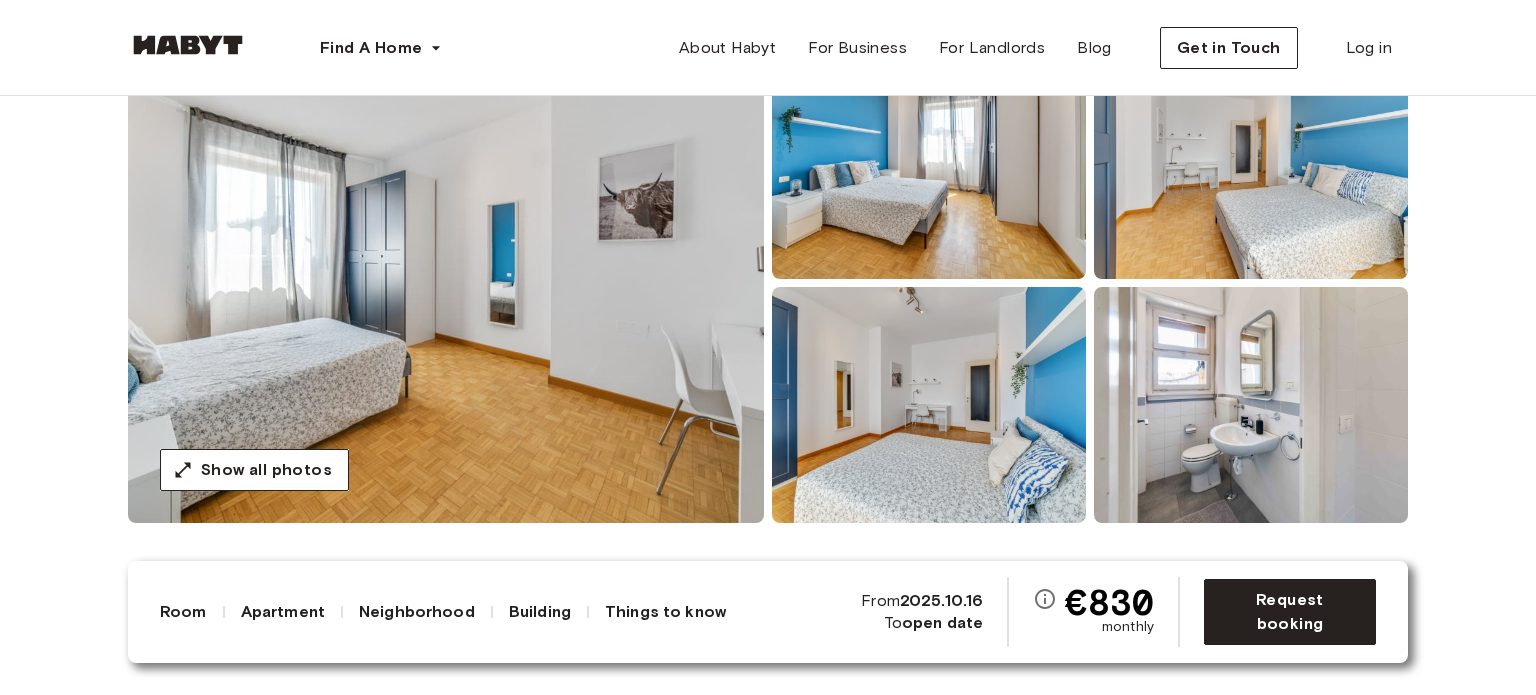 scroll, scrollTop: 571, scrollLeft: 0, axis: vertical 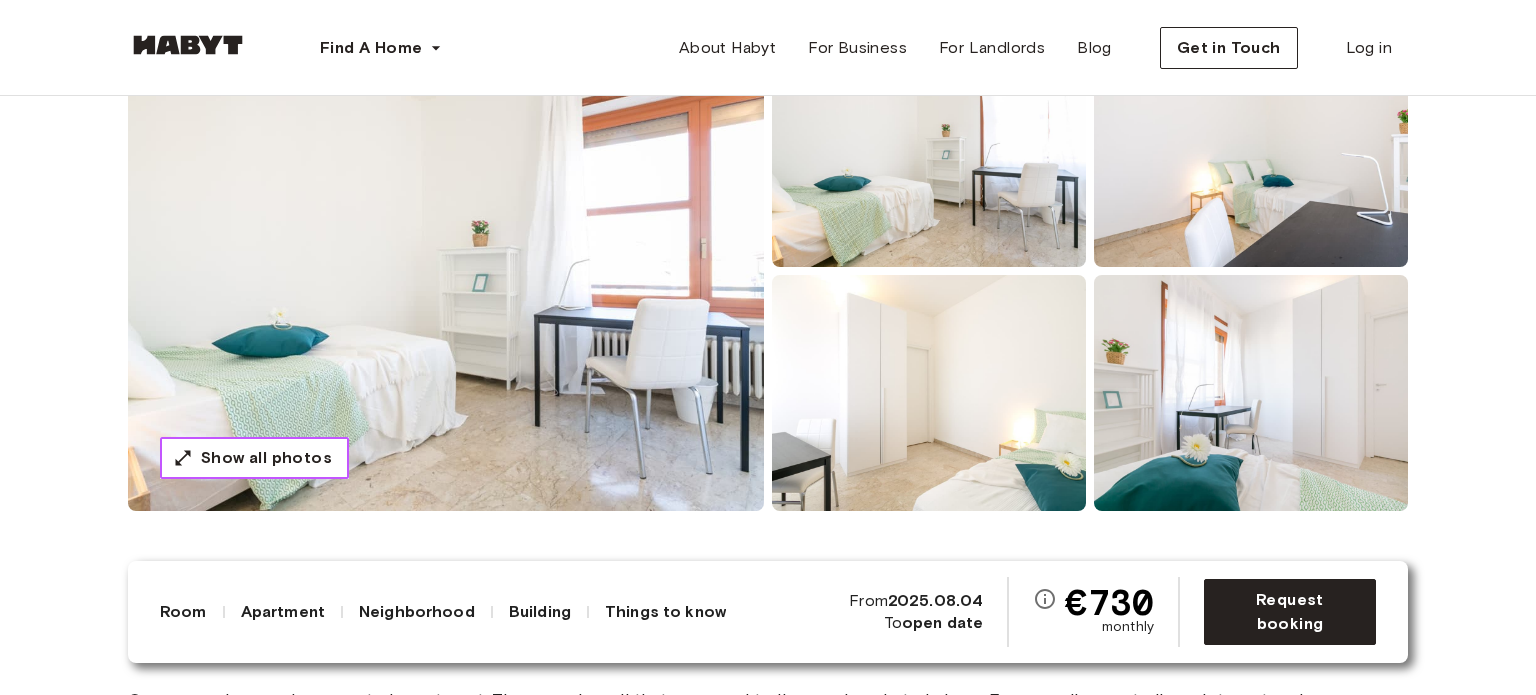 click on "Show all photos" at bounding box center [266, 458] 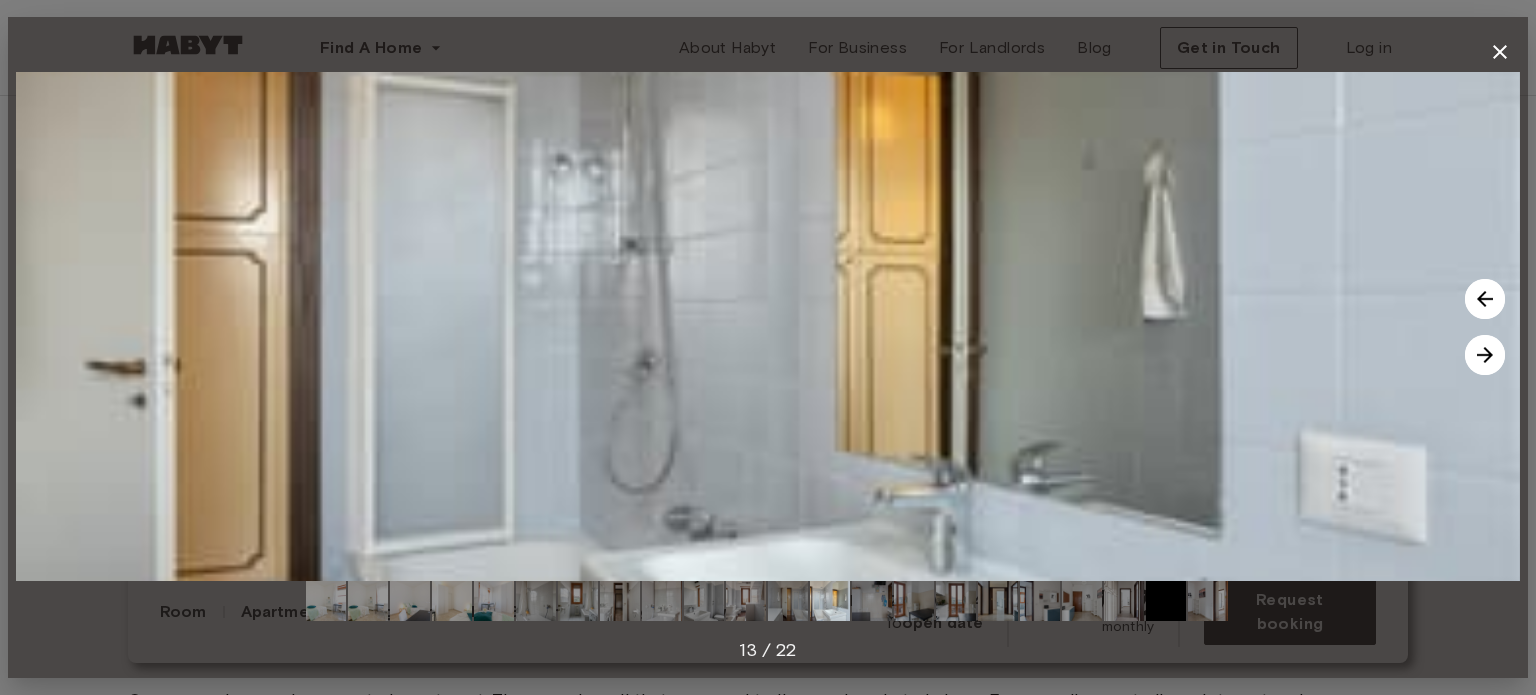 type 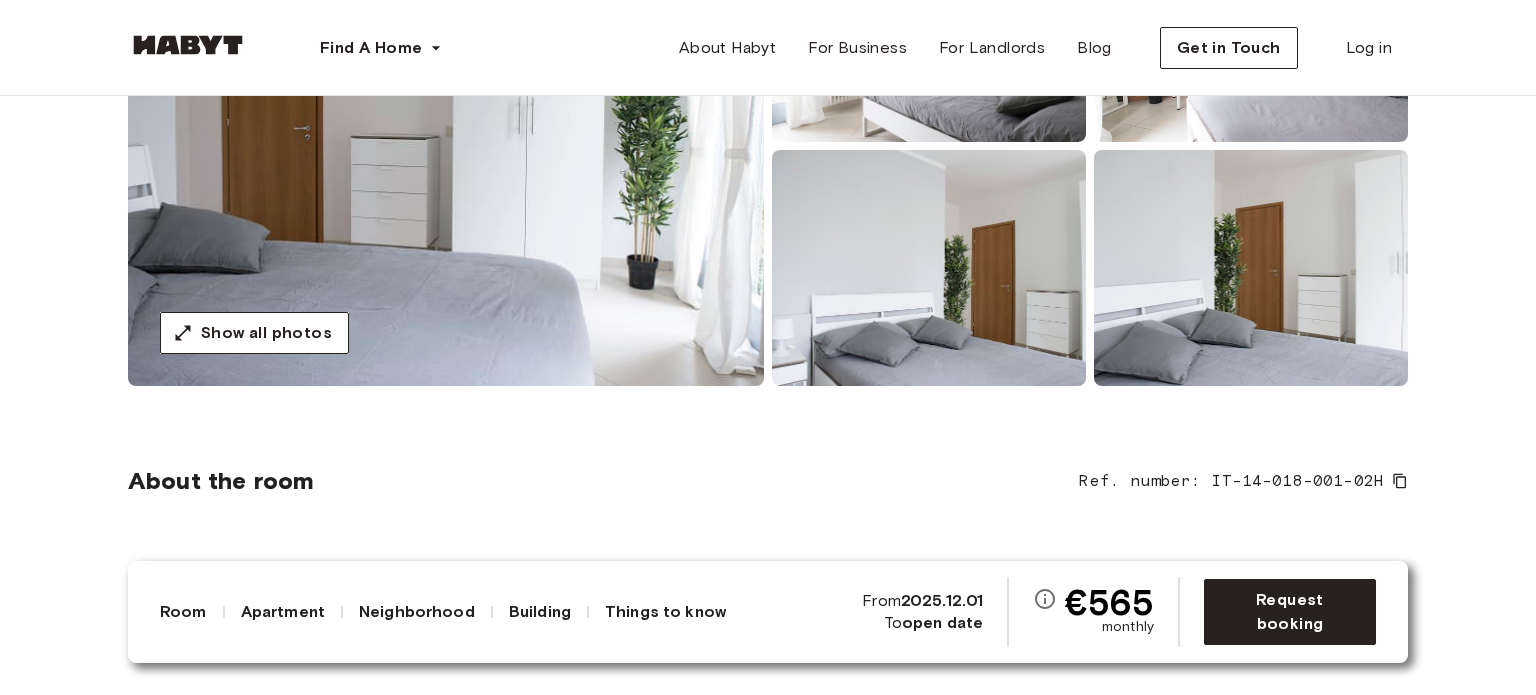 scroll, scrollTop: 490, scrollLeft: 0, axis: vertical 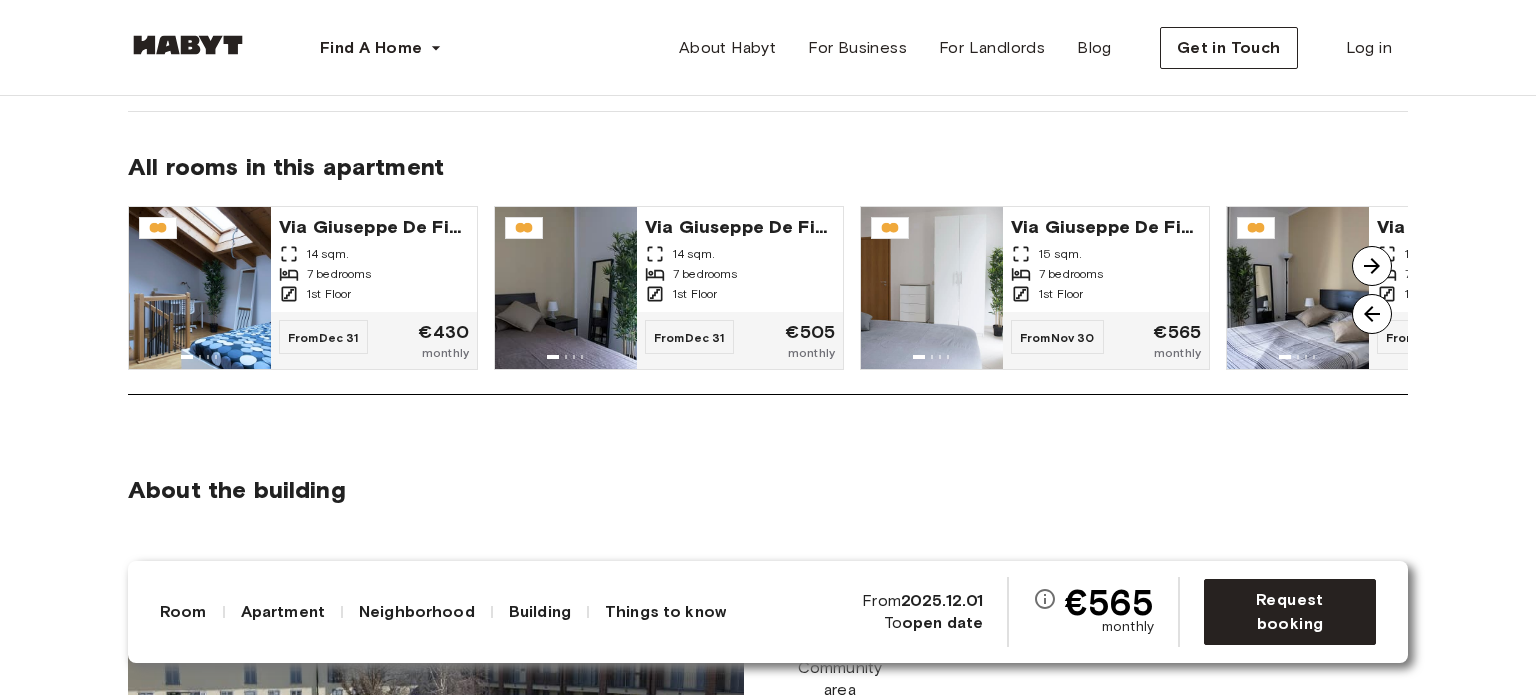 click at bounding box center (1372, 266) 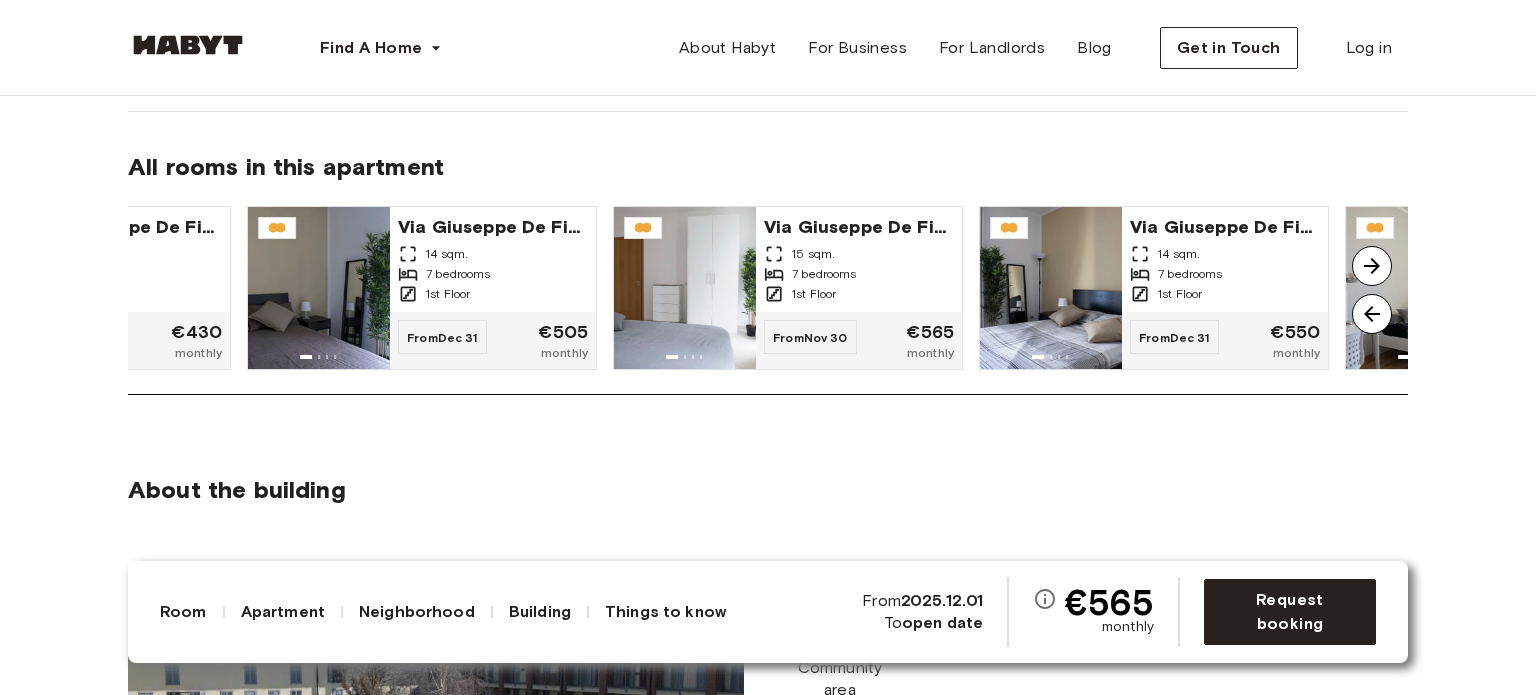 click at bounding box center (1372, 266) 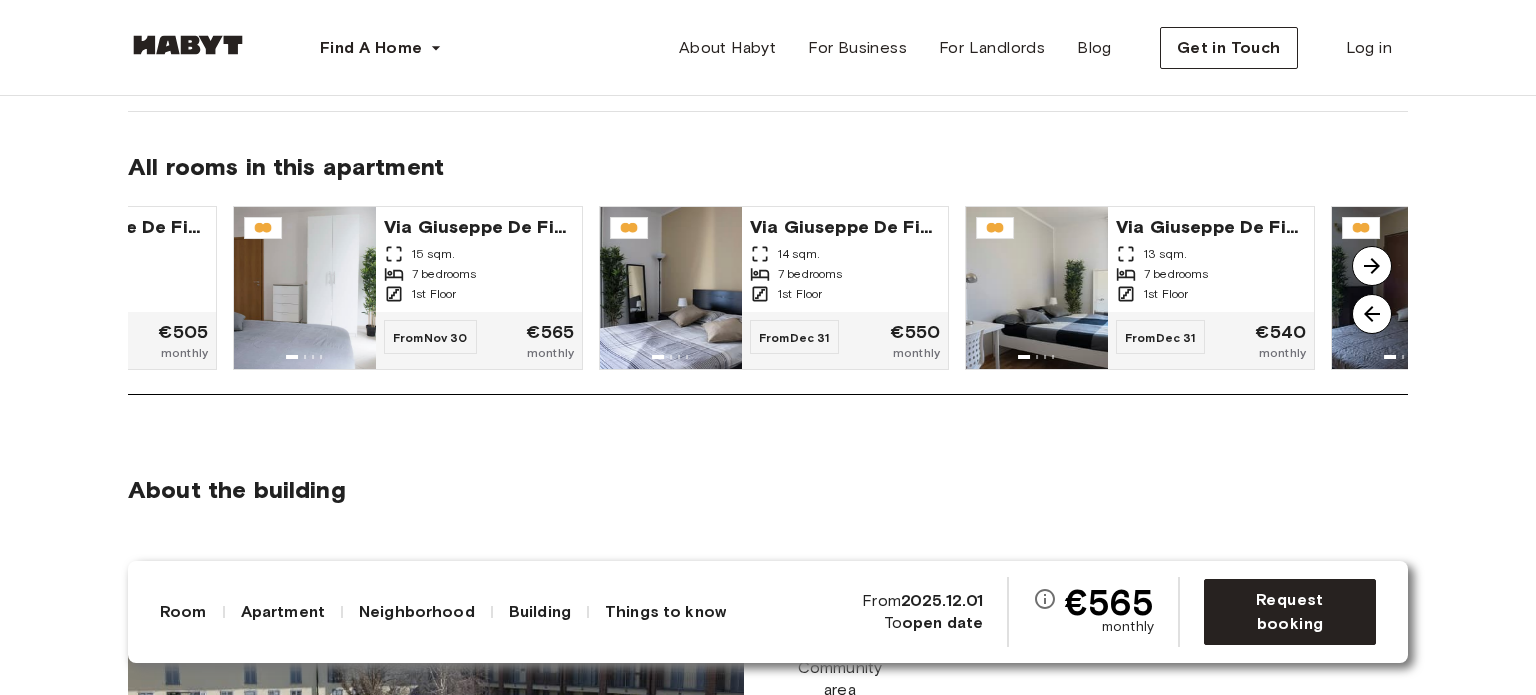 click at bounding box center [1372, 266] 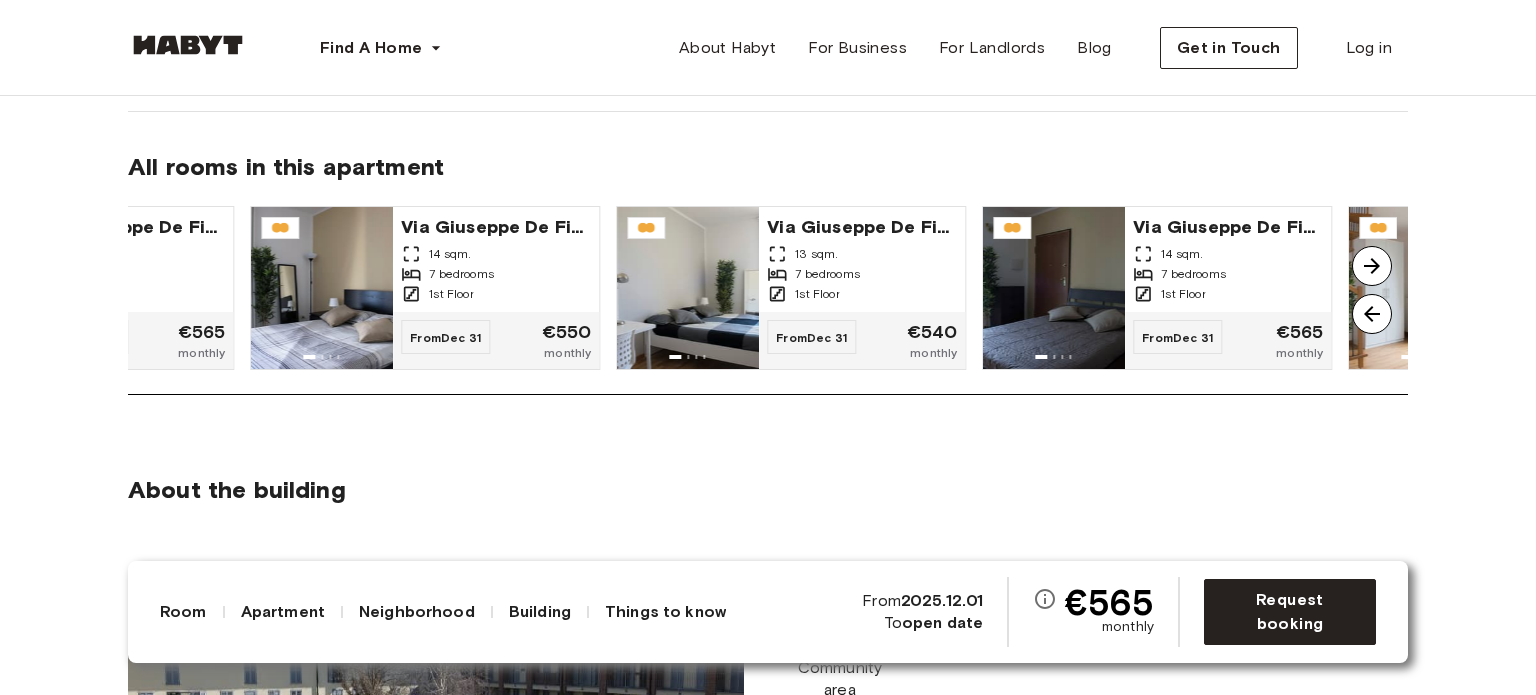 click at bounding box center [1372, 266] 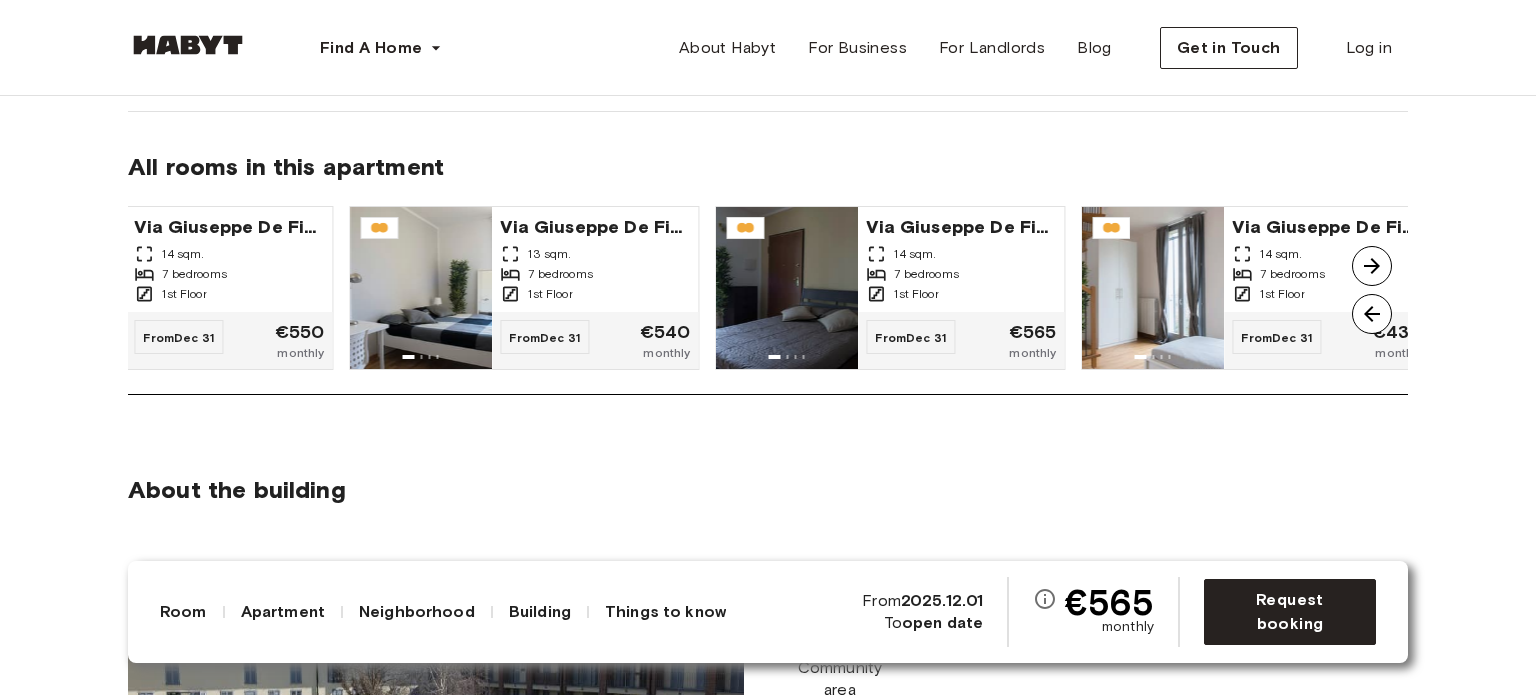 click at bounding box center [1372, 266] 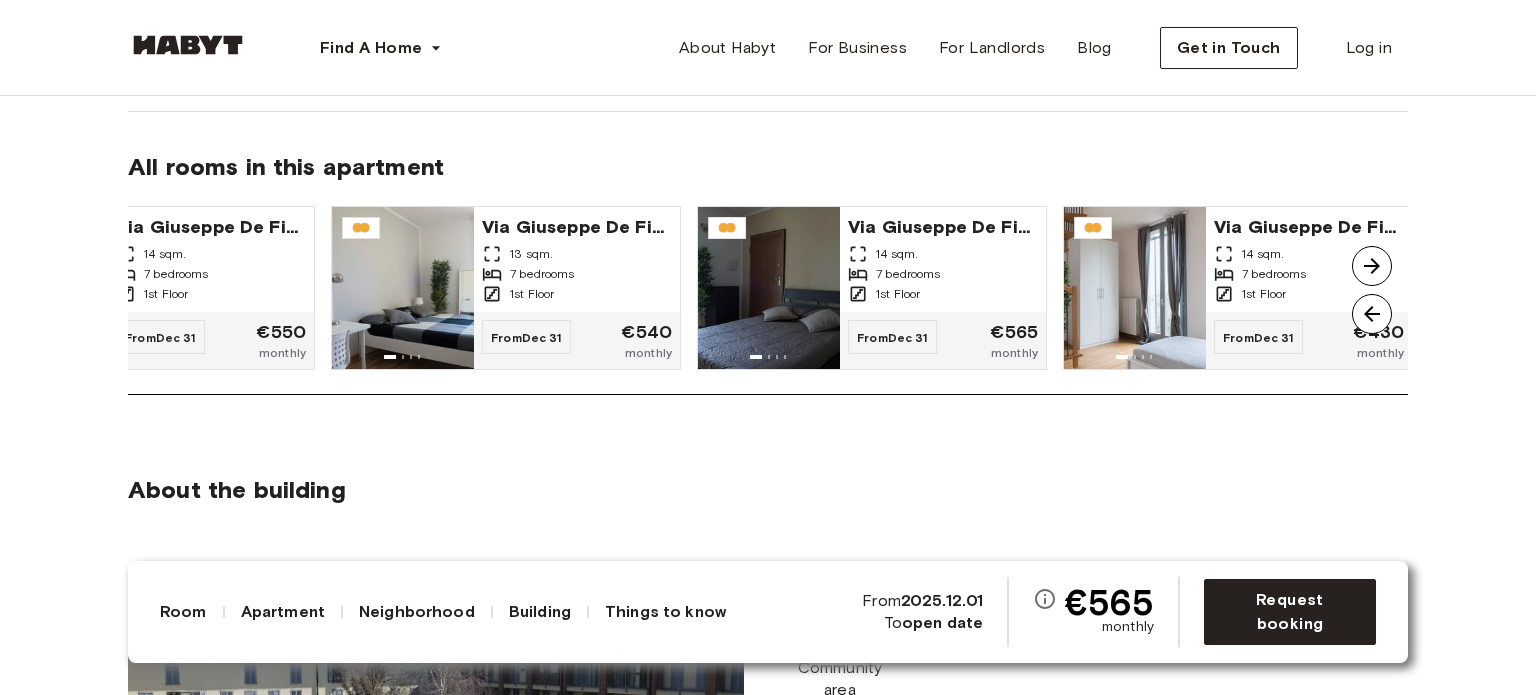click at bounding box center [1372, 266] 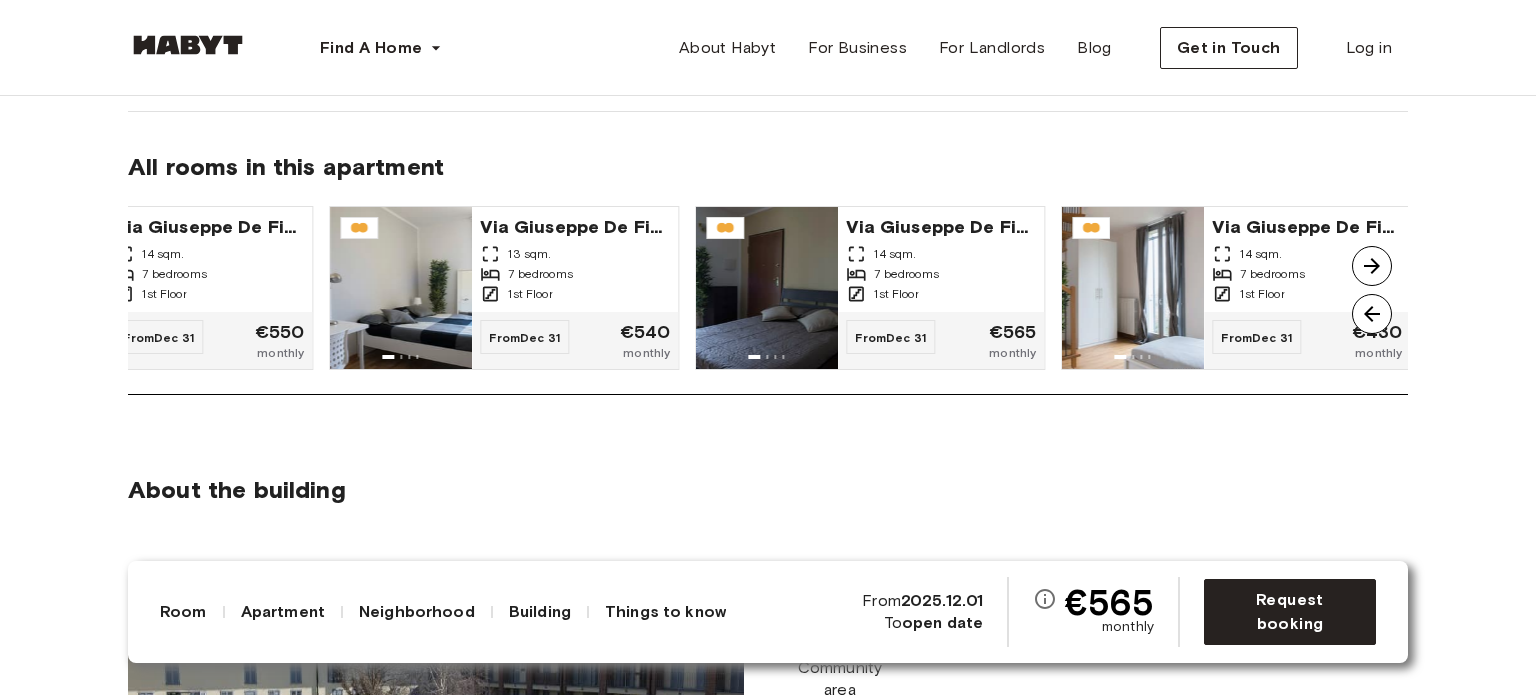 click at bounding box center [1372, 266] 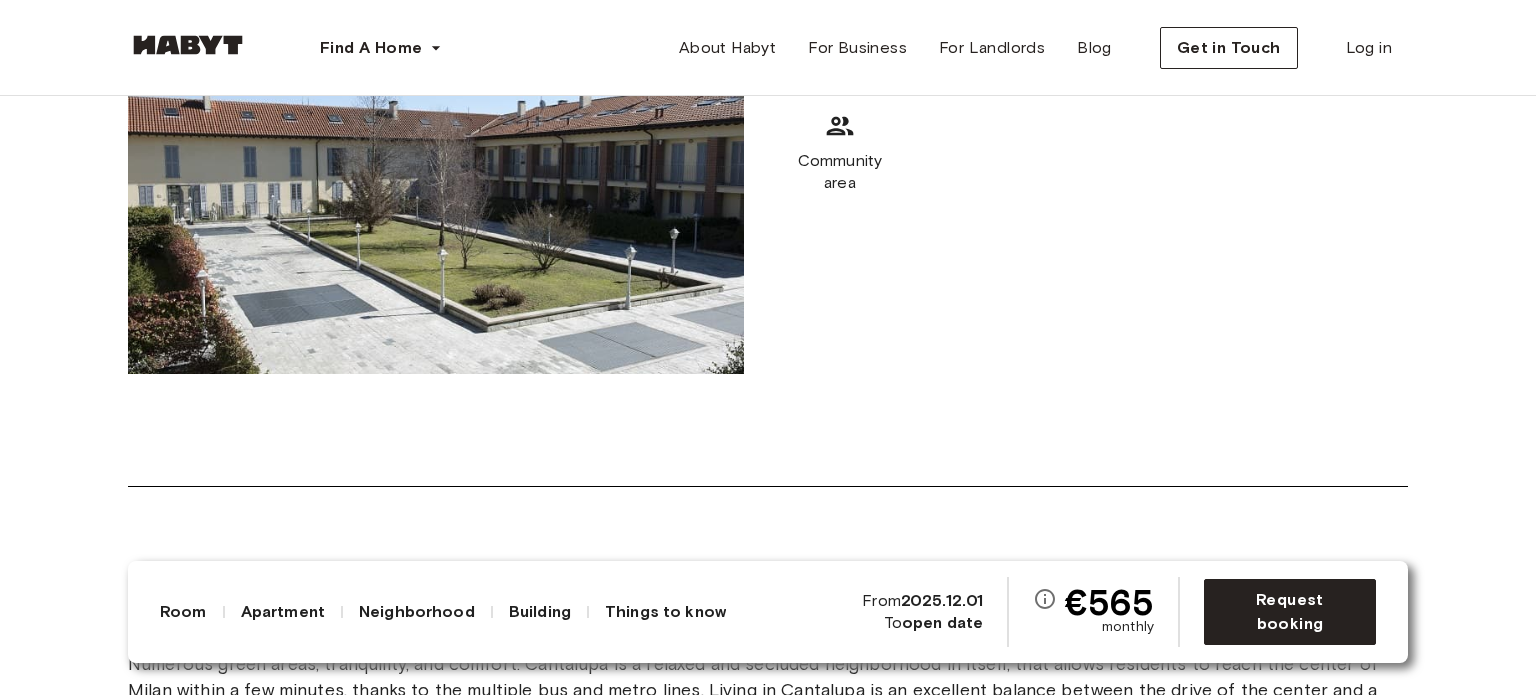 scroll, scrollTop: 2106, scrollLeft: 0, axis: vertical 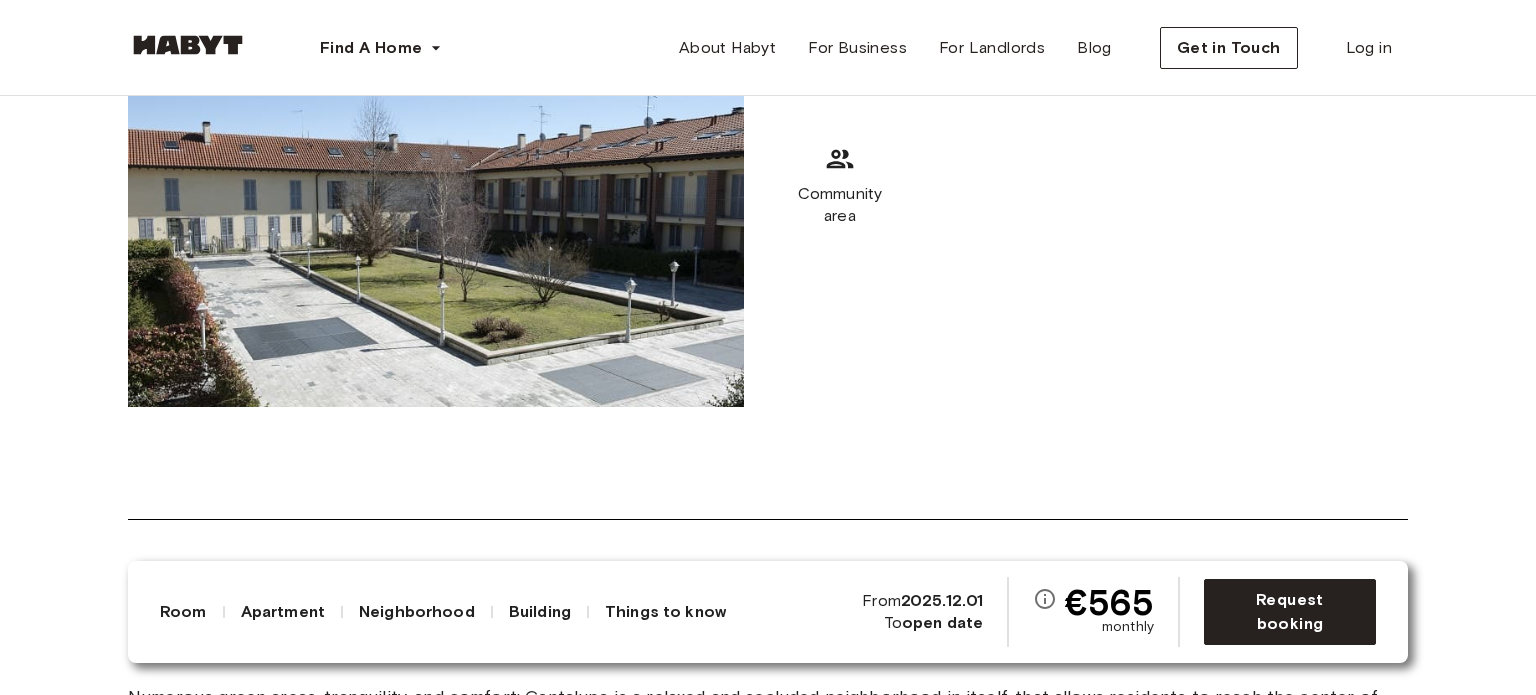 click 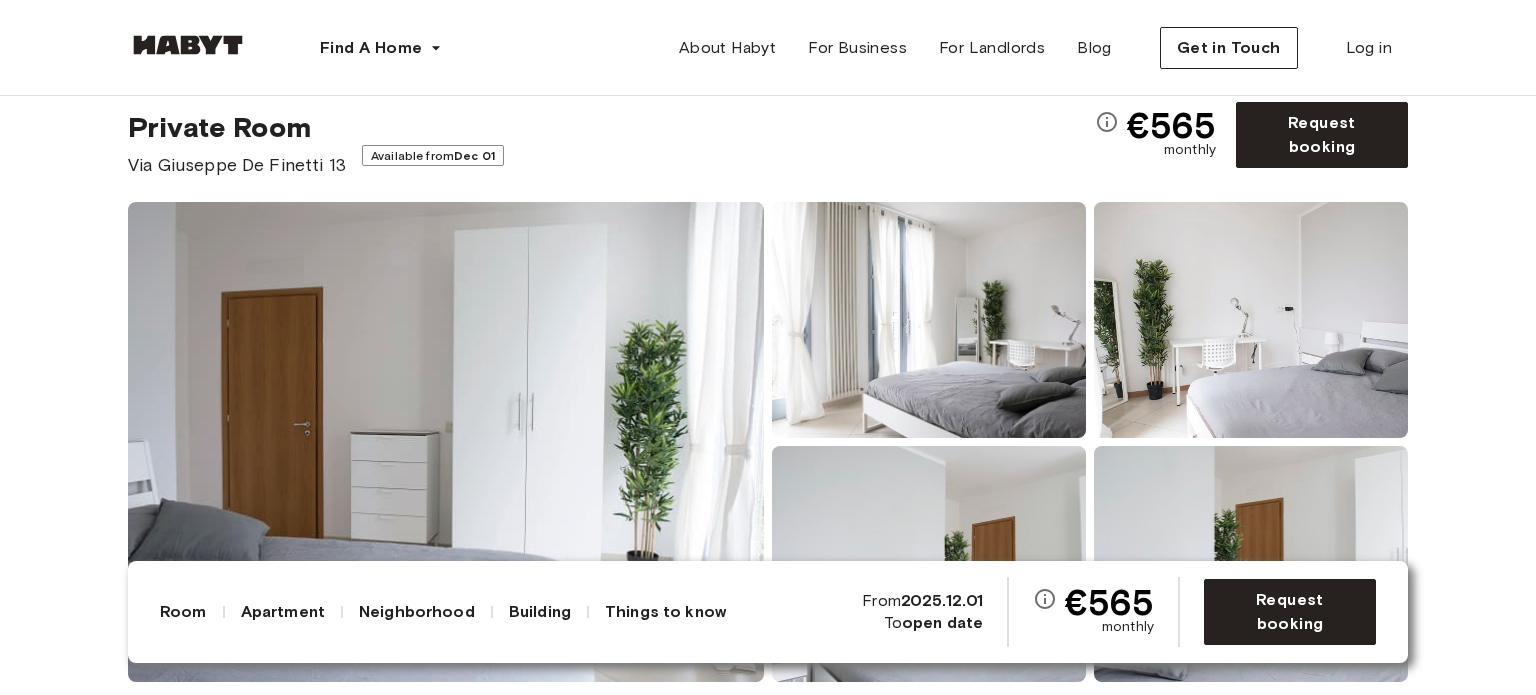 scroll, scrollTop: 0, scrollLeft: 0, axis: both 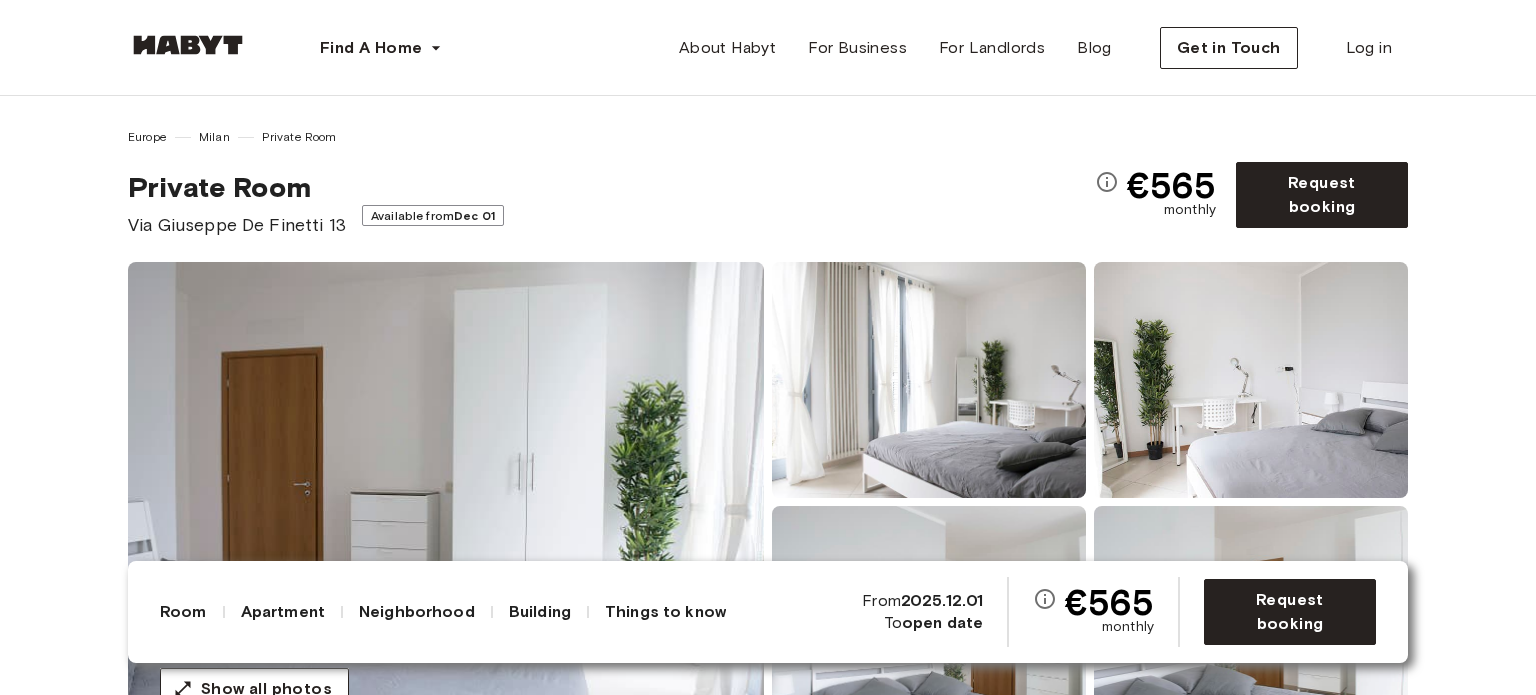 click on "Available from  Dec 01" at bounding box center [433, 215] 